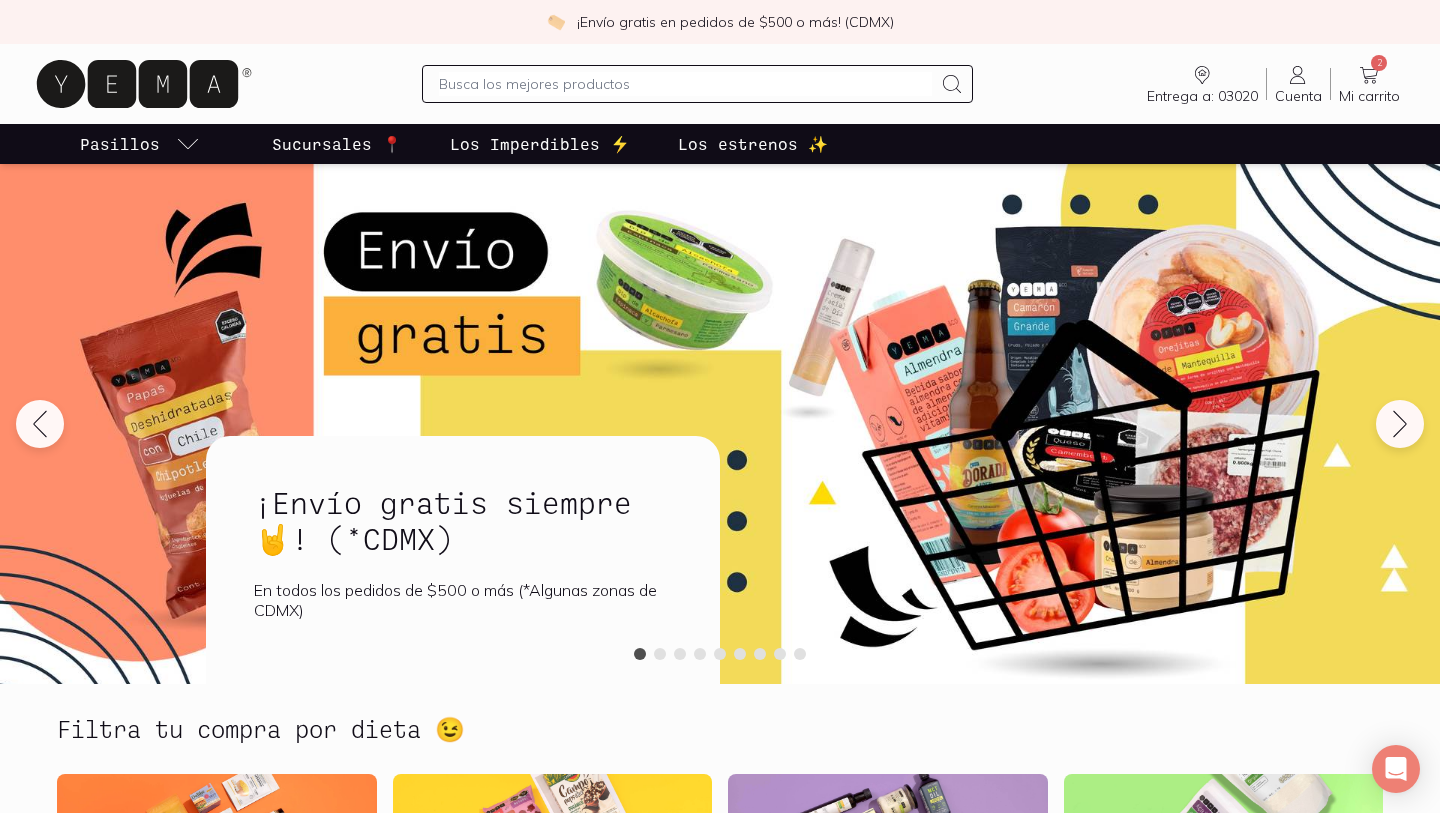 scroll, scrollTop: 0, scrollLeft: 0, axis: both 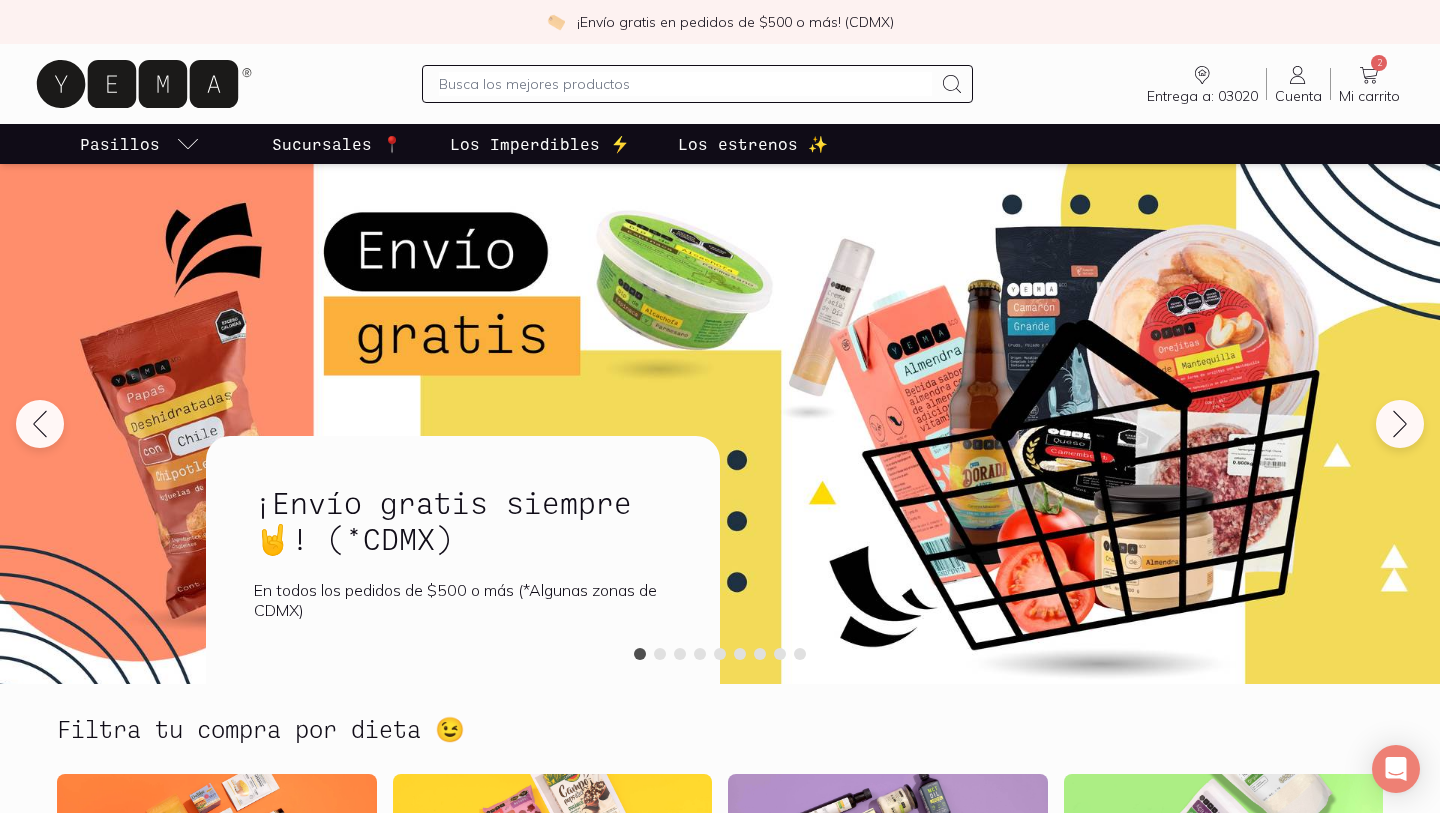click on "Mi carrito" at bounding box center [1369, 96] 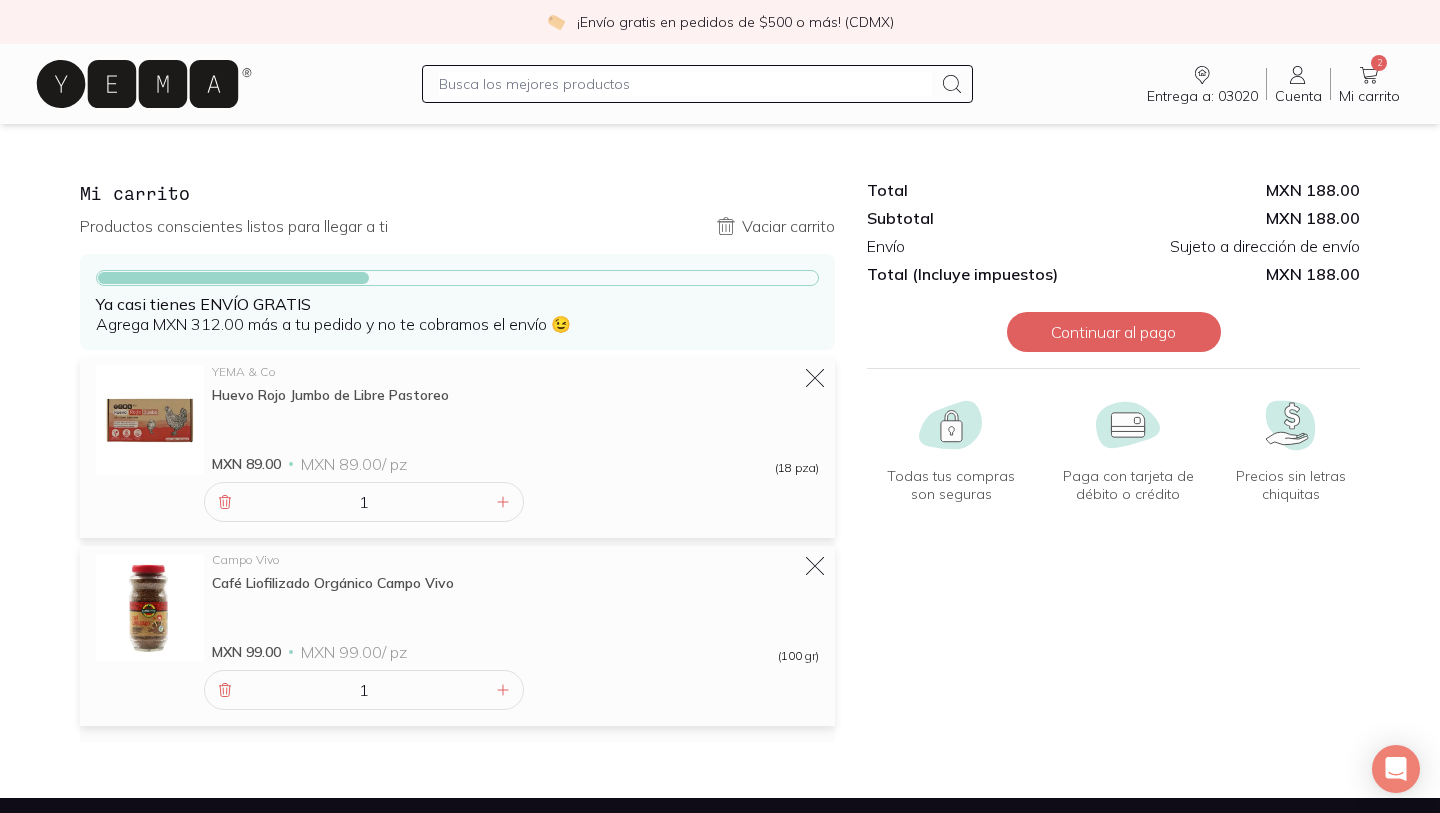 click at bounding box center (685, 84) 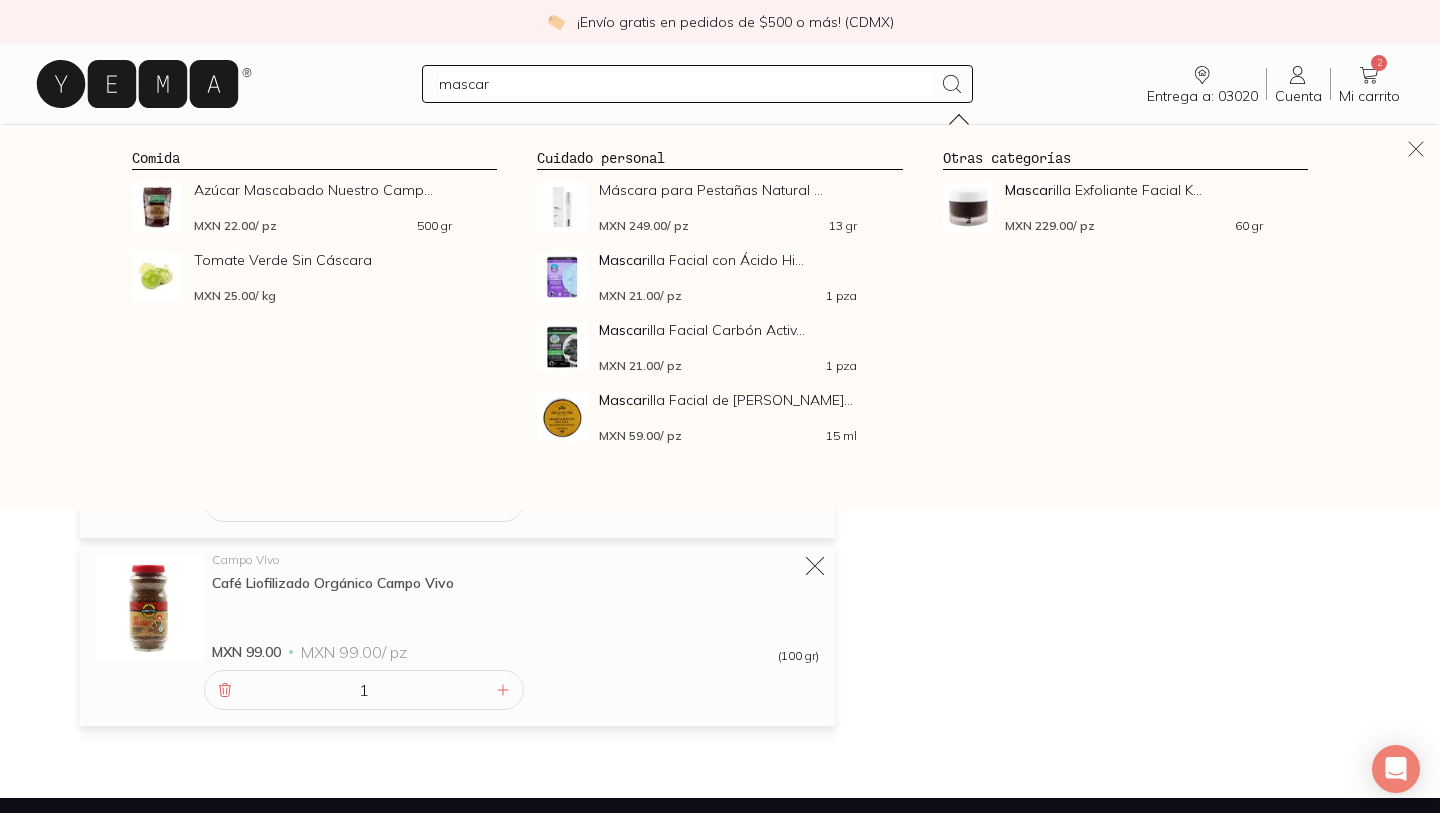 click on "mascar" at bounding box center (685, 84) 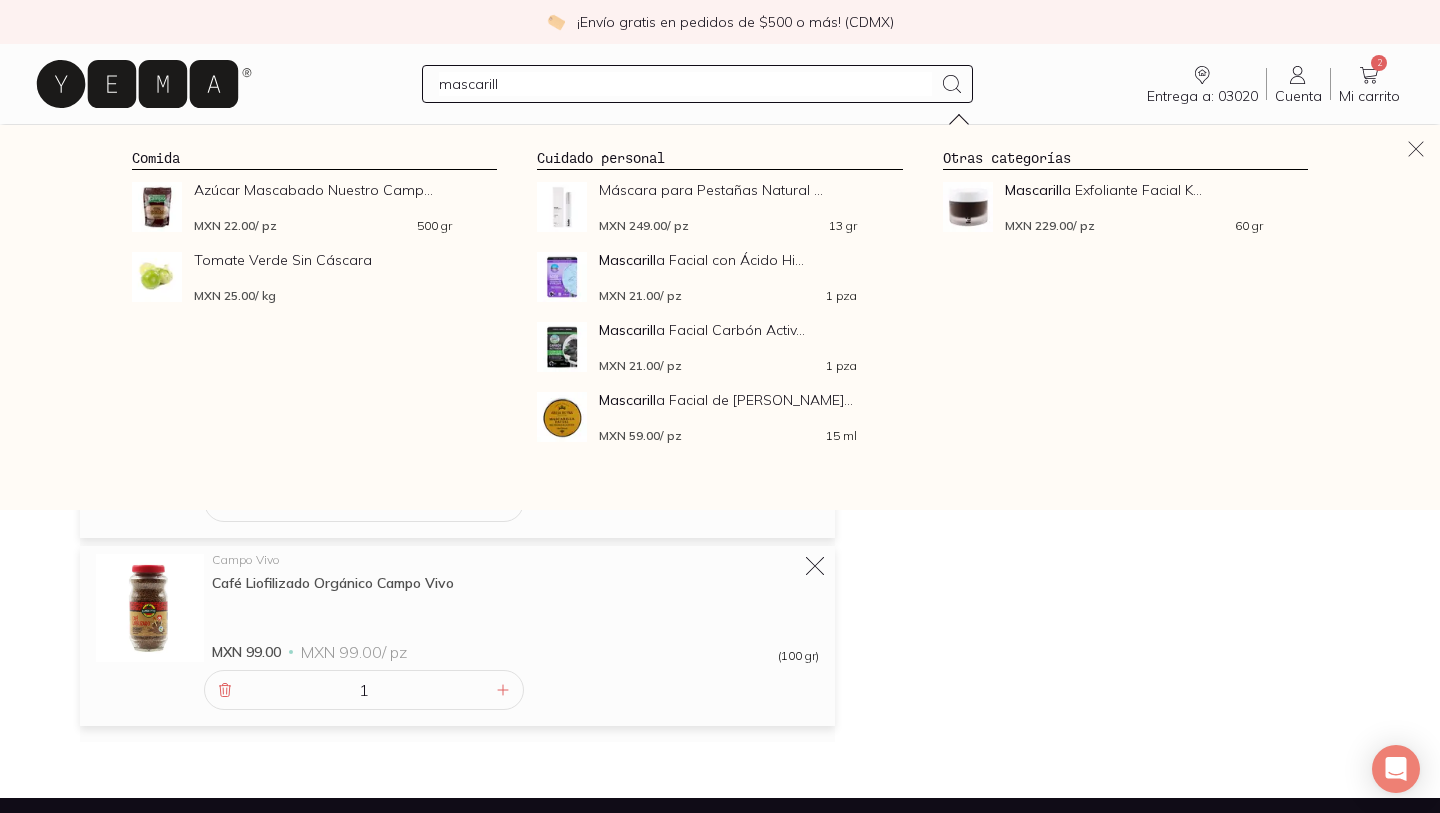 type on "mascarilla" 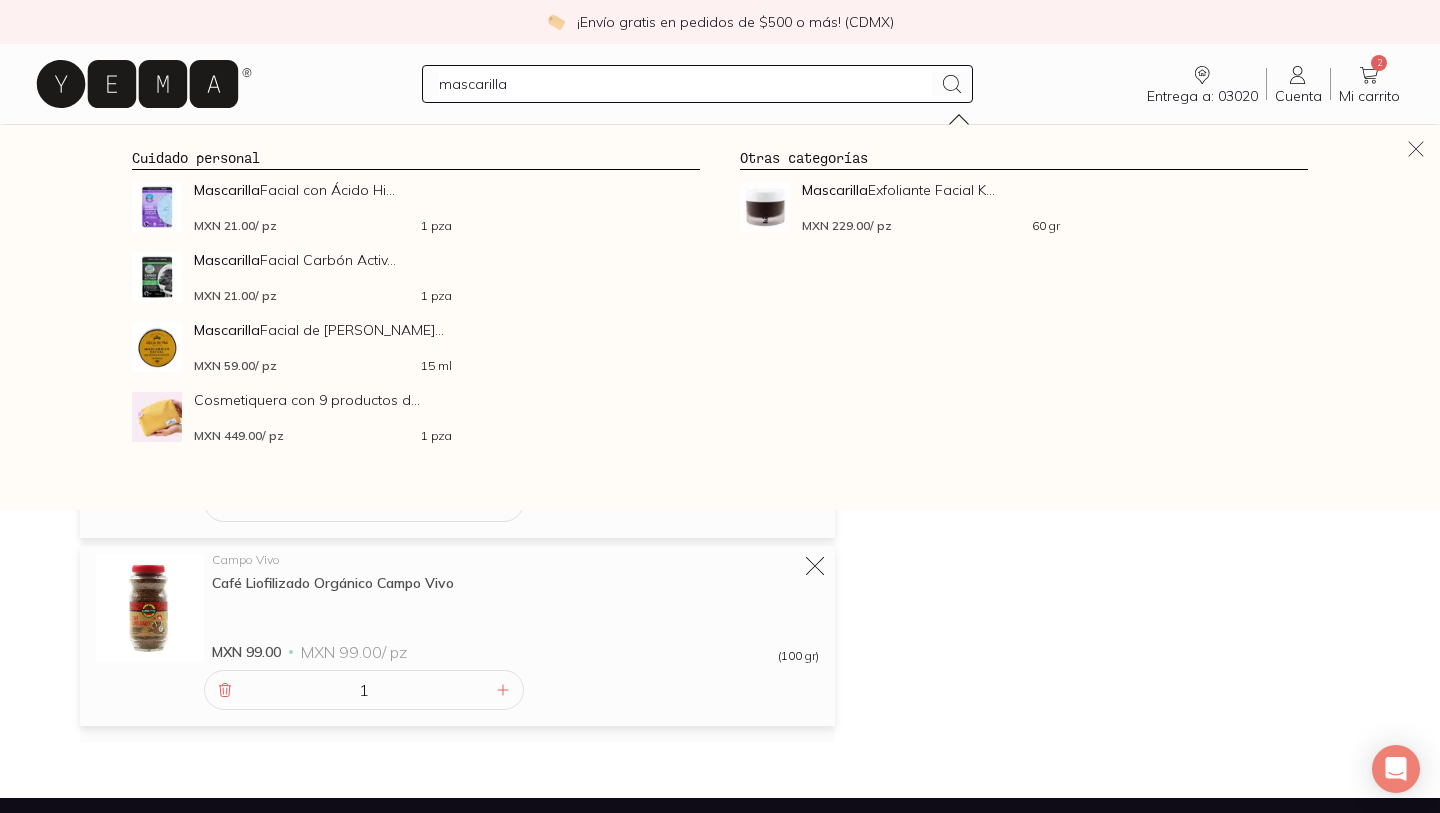 type 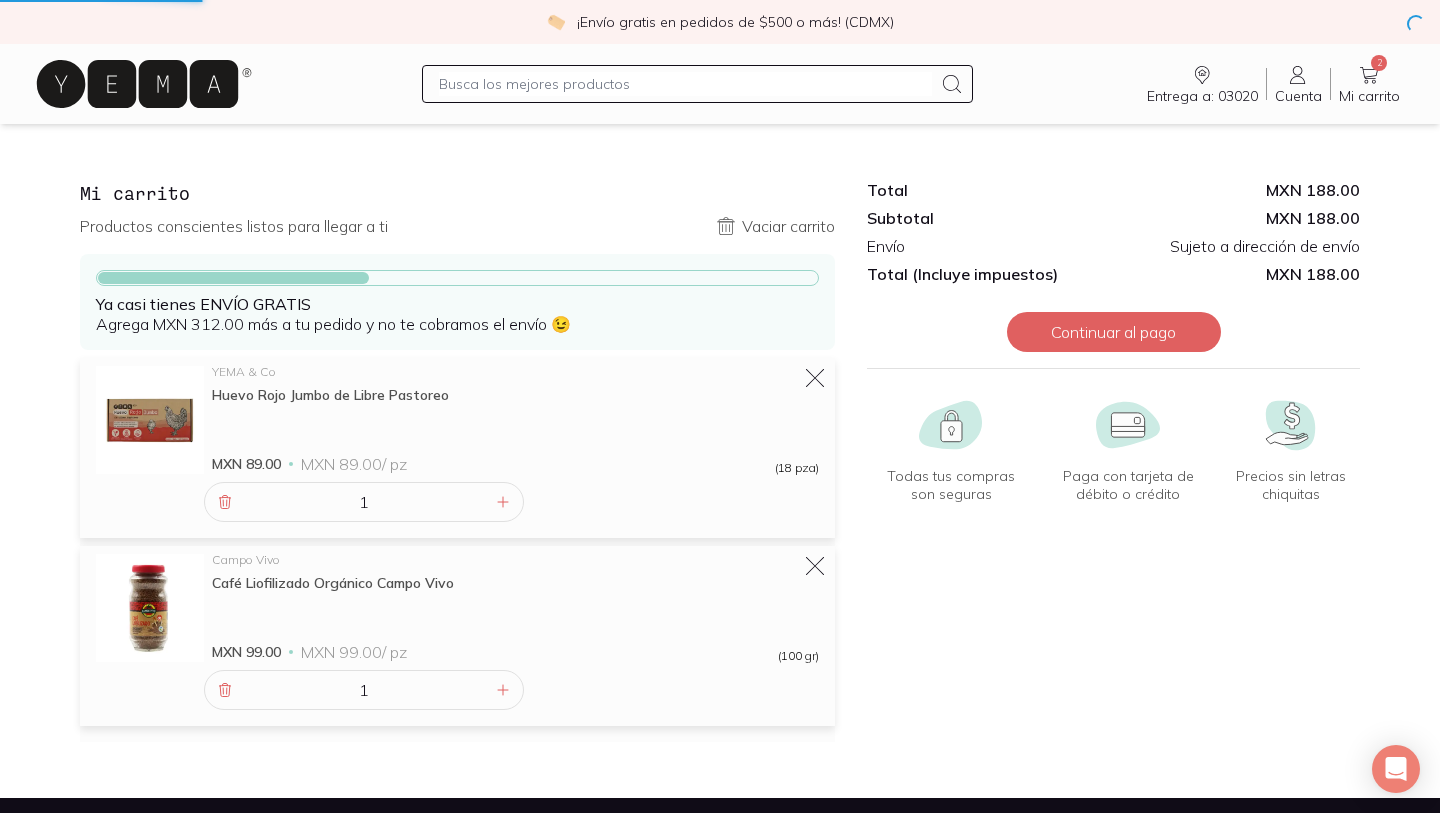 click at bounding box center (685, 84) 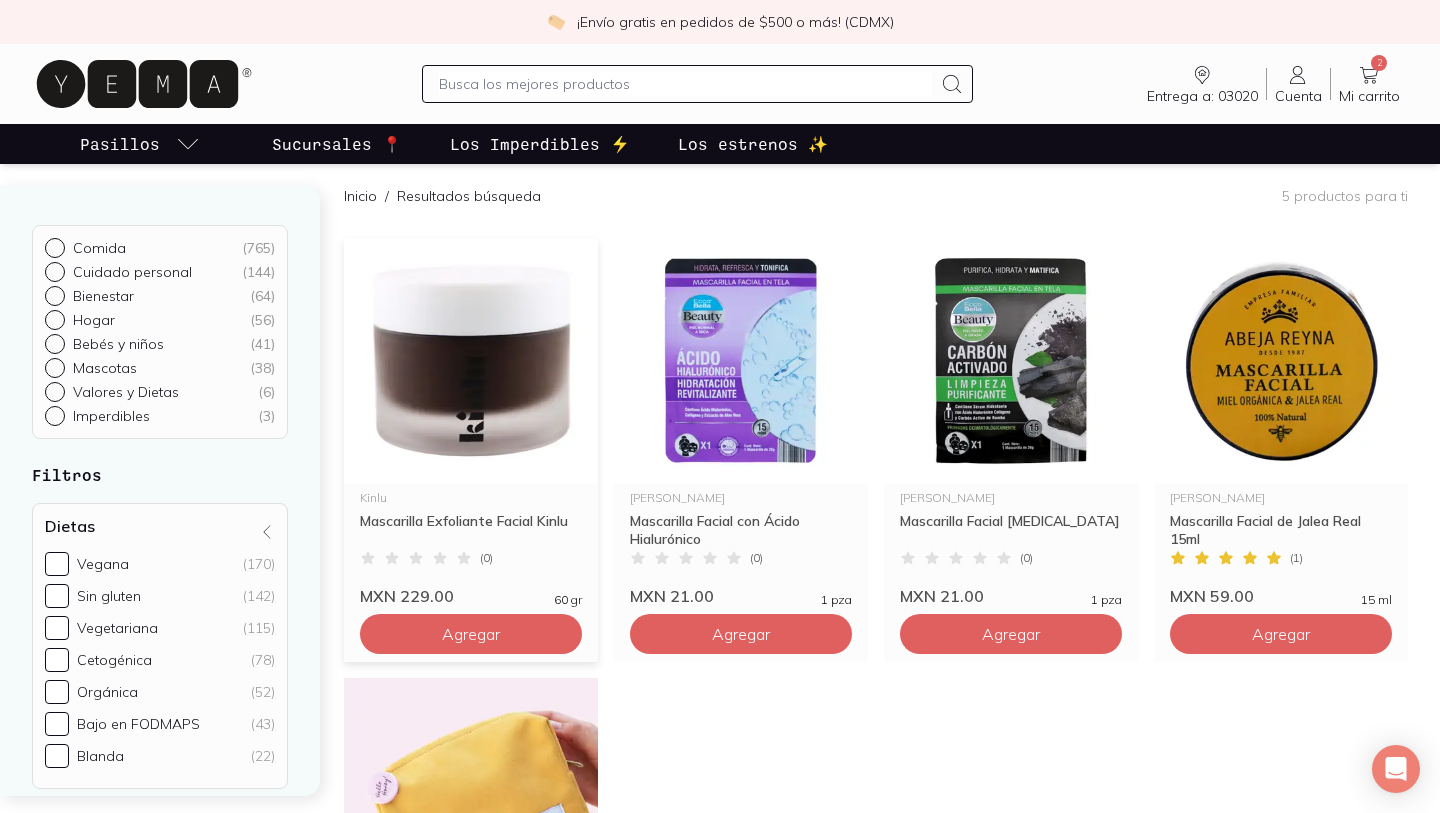 scroll, scrollTop: 151, scrollLeft: 0, axis: vertical 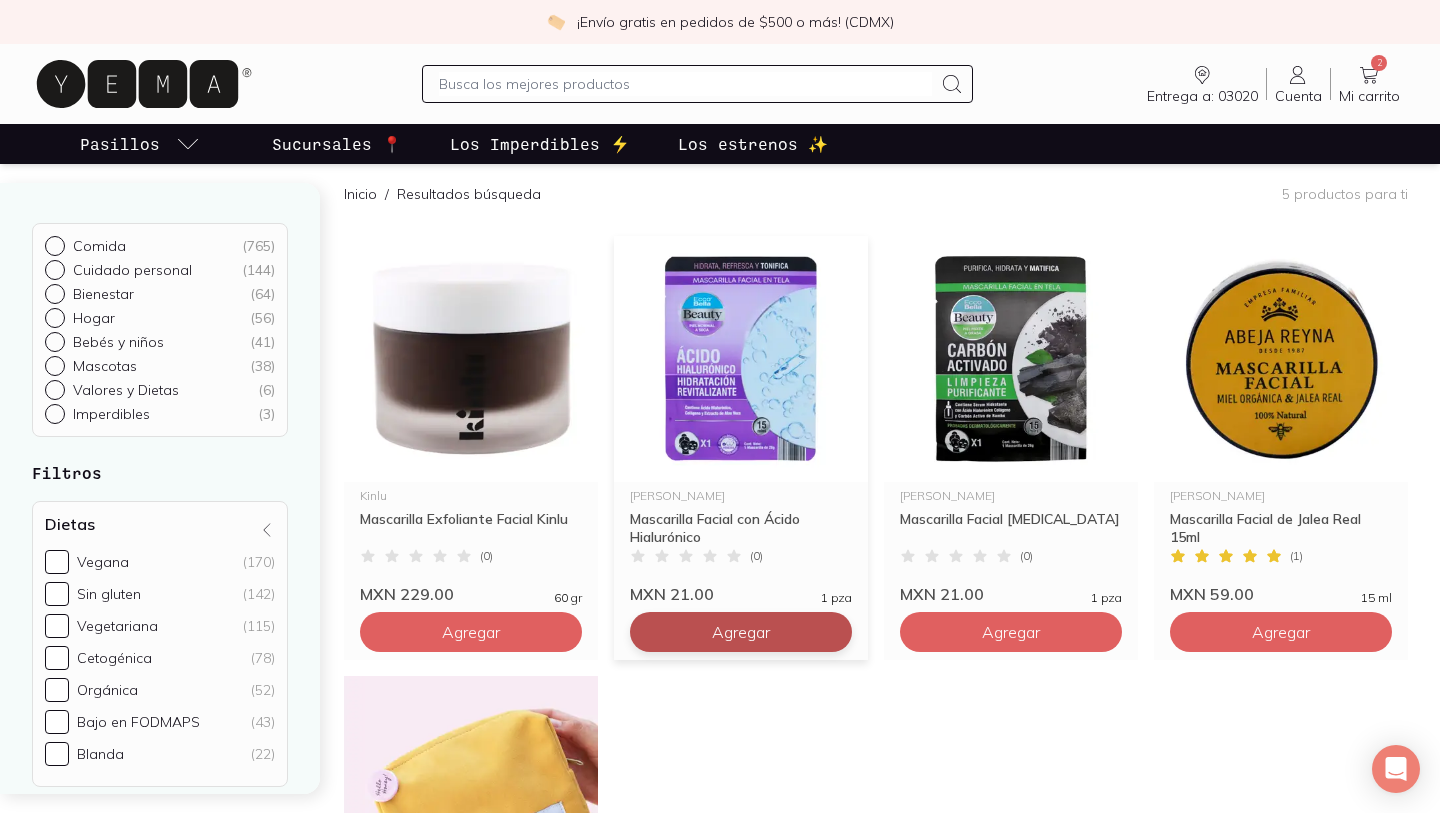 click on "Agregar" at bounding box center [471, 632] 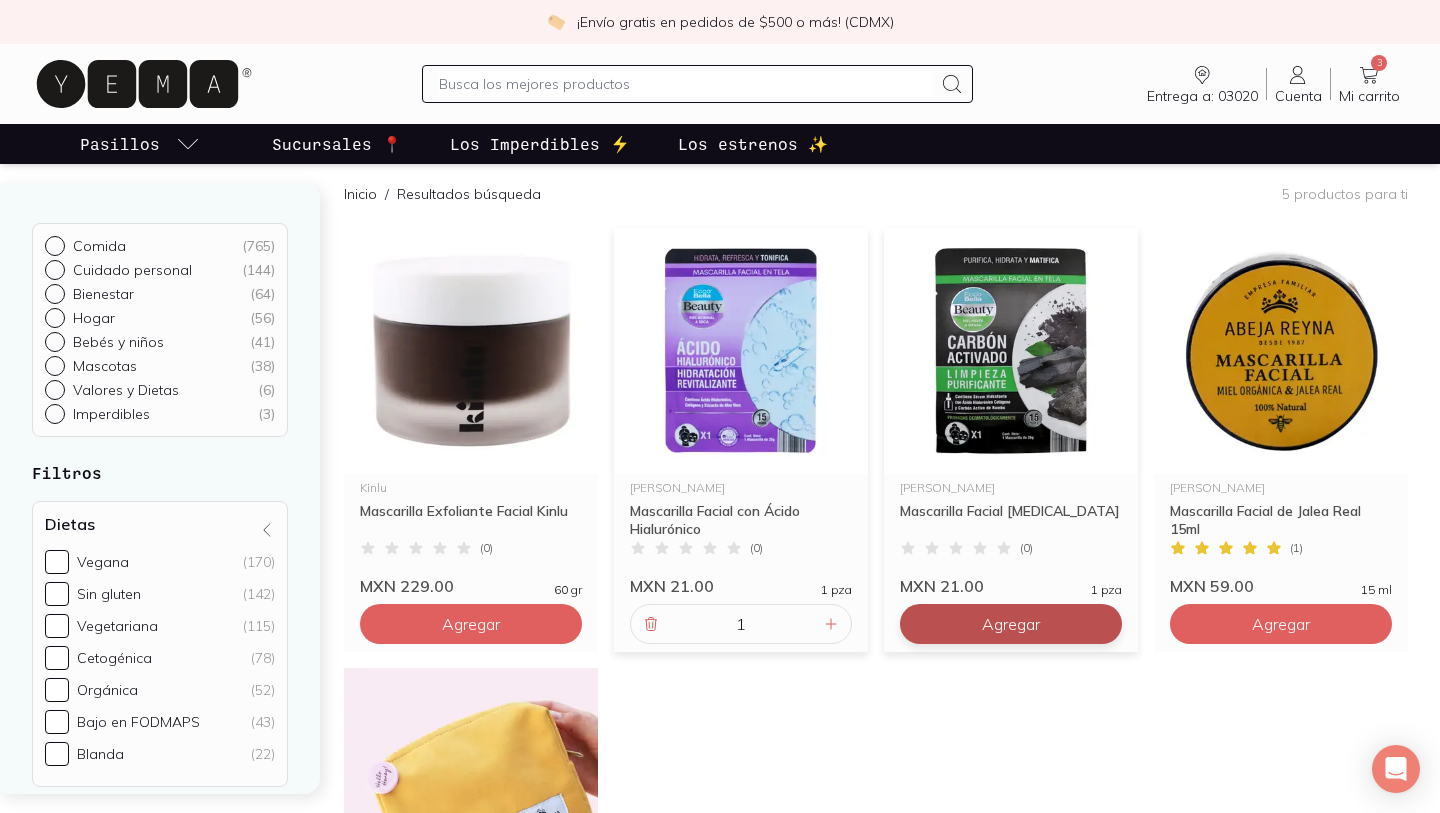 click on "Agregar" at bounding box center (471, 624) 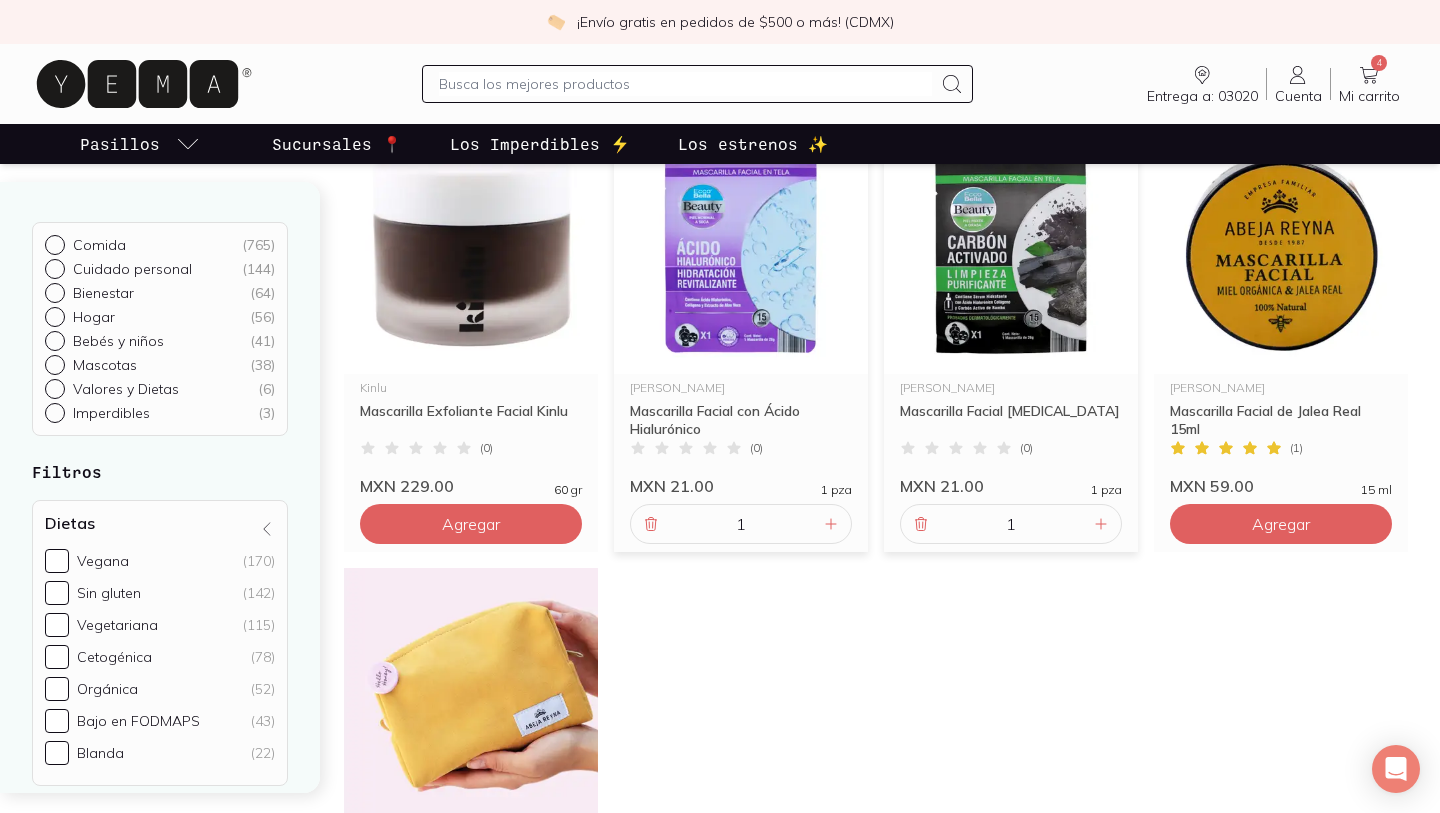scroll, scrollTop: 230, scrollLeft: 0, axis: vertical 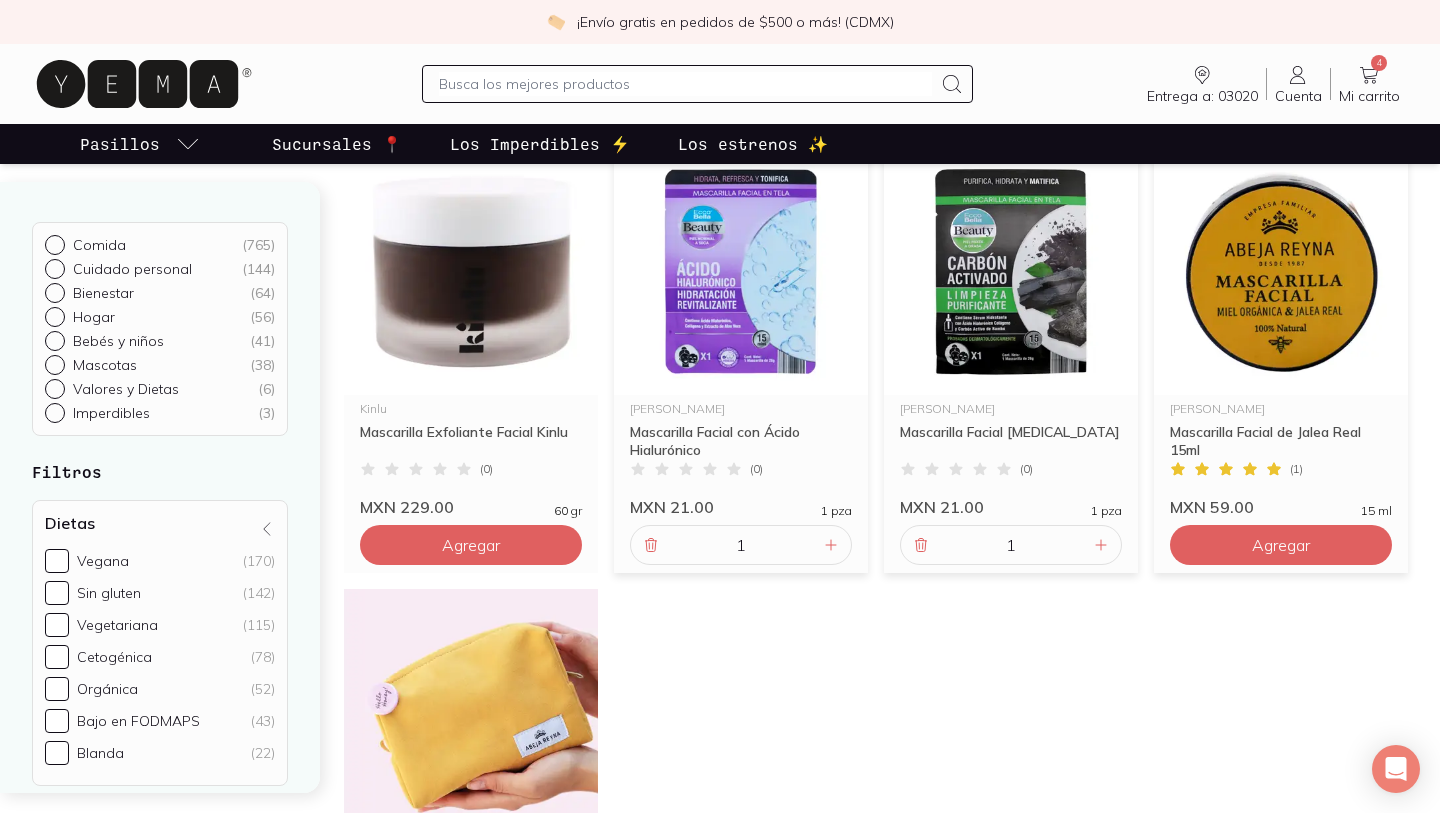 click at bounding box center [1281, 272] 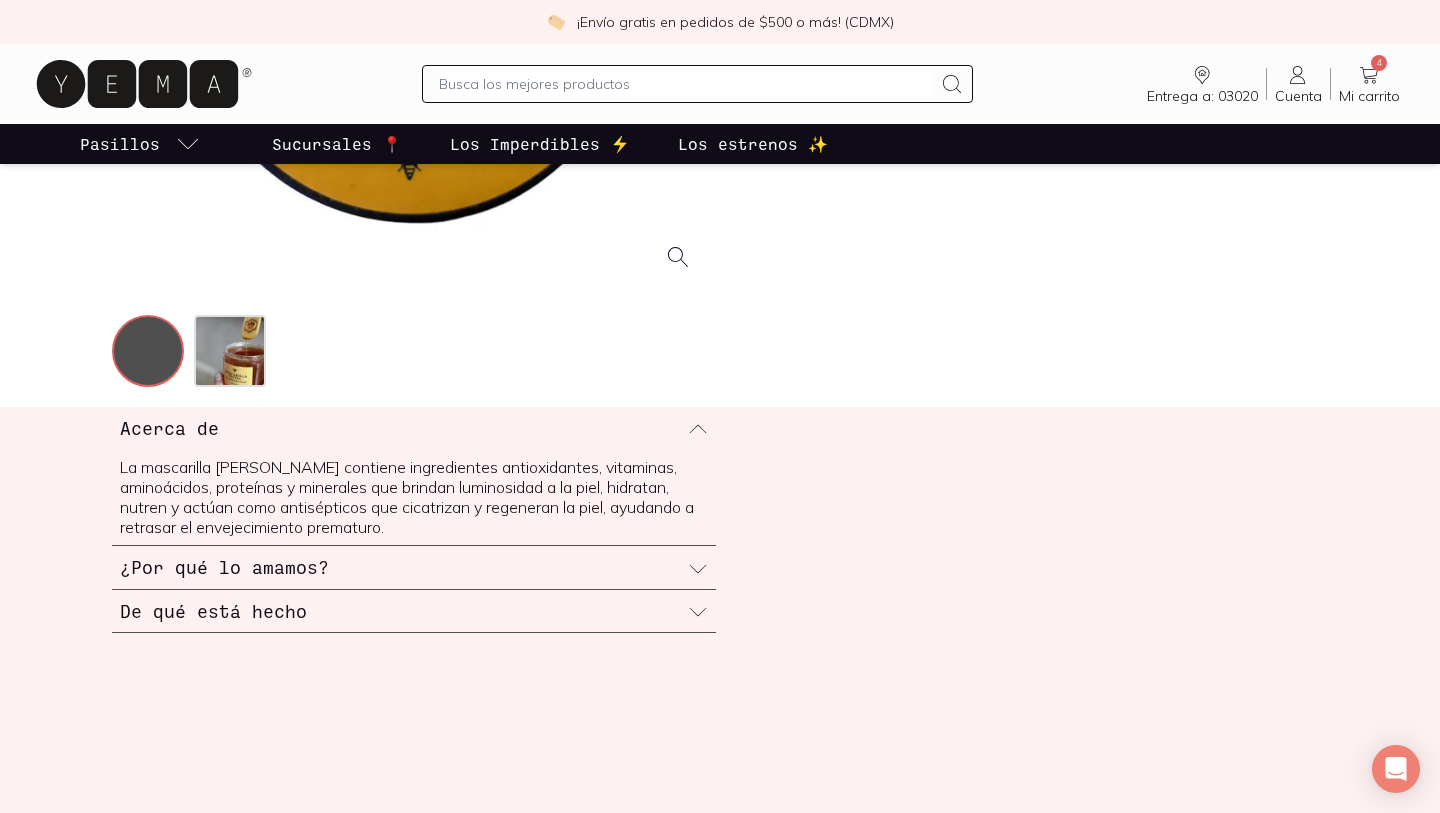scroll, scrollTop: 538, scrollLeft: 0, axis: vertical 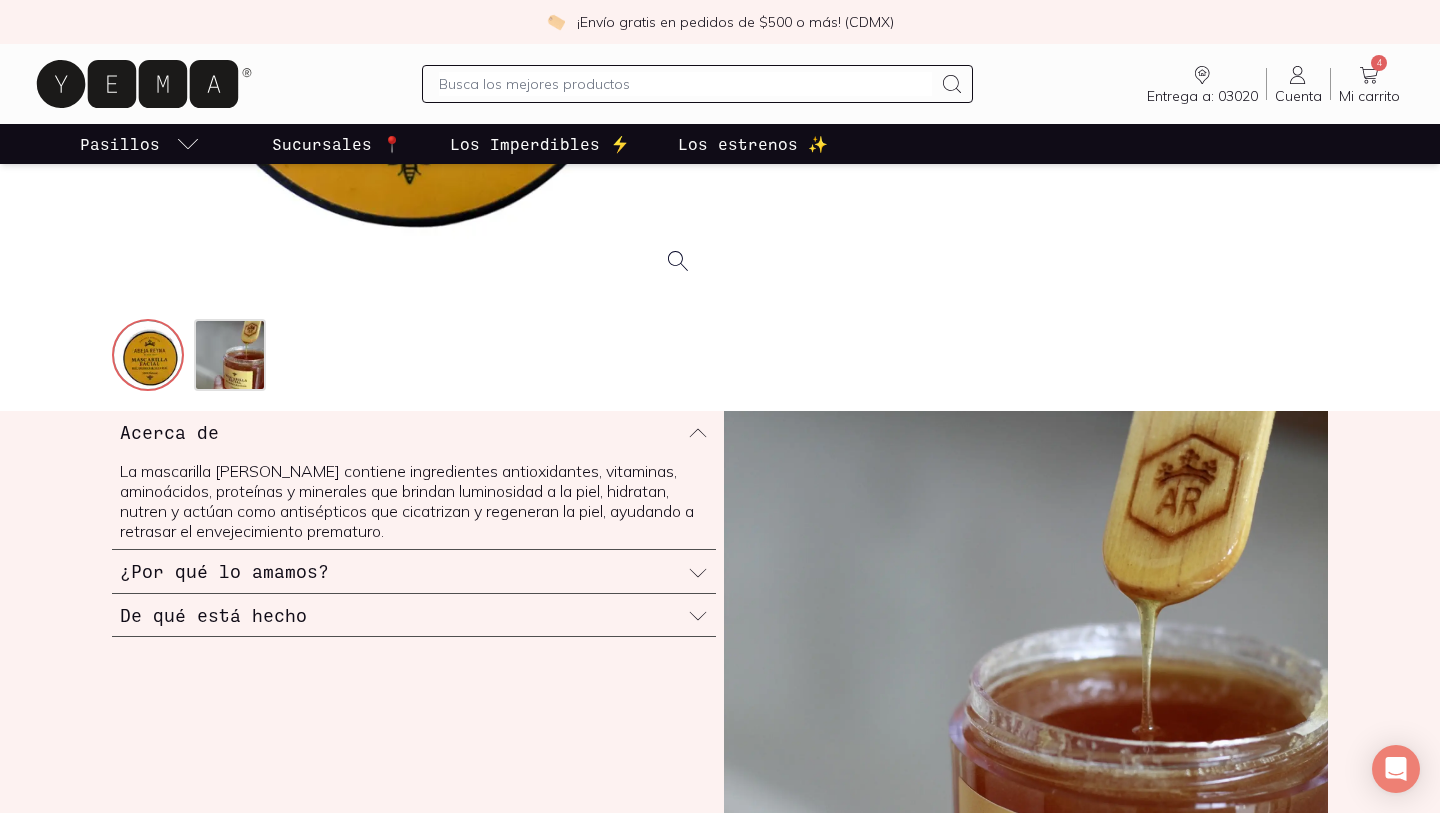 drag, startPoint x: 480, startPoint y: 474, endPoint x: 394, endPoint y: 520, distance: 97.52948 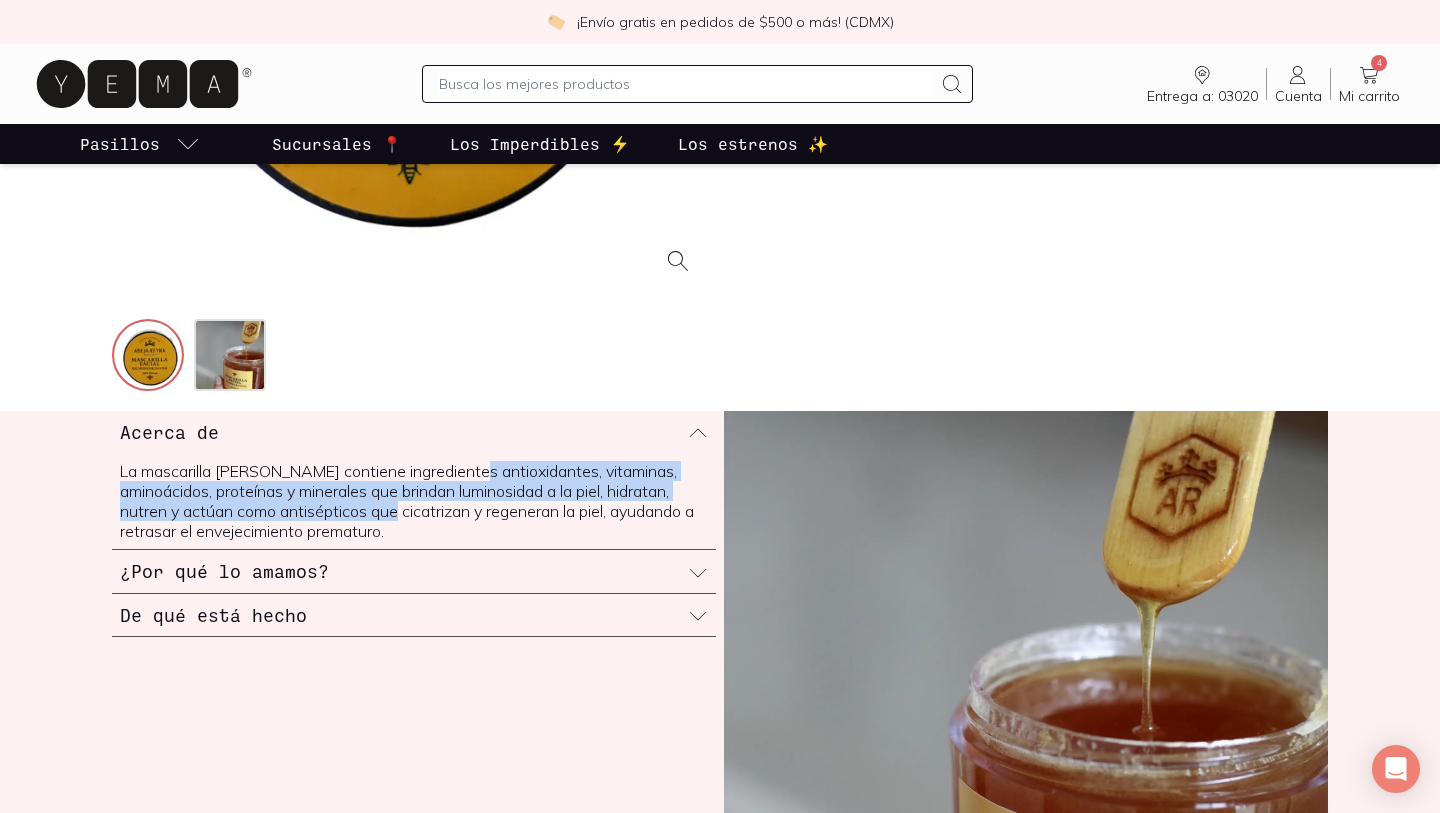 click on "La mascarilla [PERSON_NAME] contiene ingredientes antioxidantes, vitaminas, aminoácidos, proteínas y minerales que brindan luminosidad a la piel, hidratan, nutren y actúan como antisépticos que cicatrizan y regeneran la piel, ayudando a retrasar el envejecimiento prematuro." at bounding box center [407, 501] 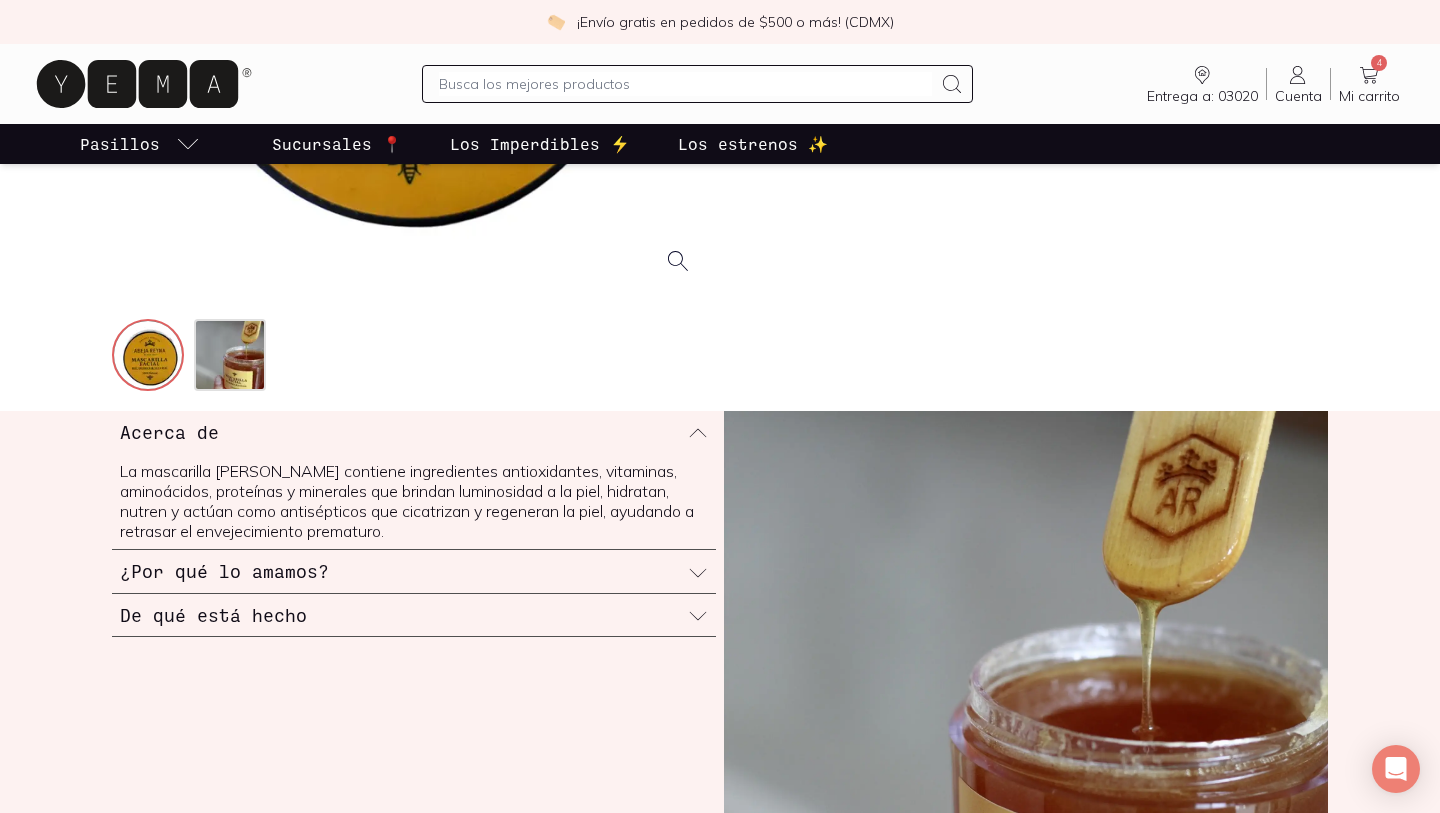 click on "La mascarilla [PERSON_NAME] contiene ingredientes antioxidantes, vitaminas, aminoácidos, proteínas y minerales que brindan luminosidad a la piel, hidratan, nutren y actúan como antisépticos que cicatrizan y regeneran la piel, ayudando a retrasar el envejecimiento prematuro." at bounding box center [407, 501] 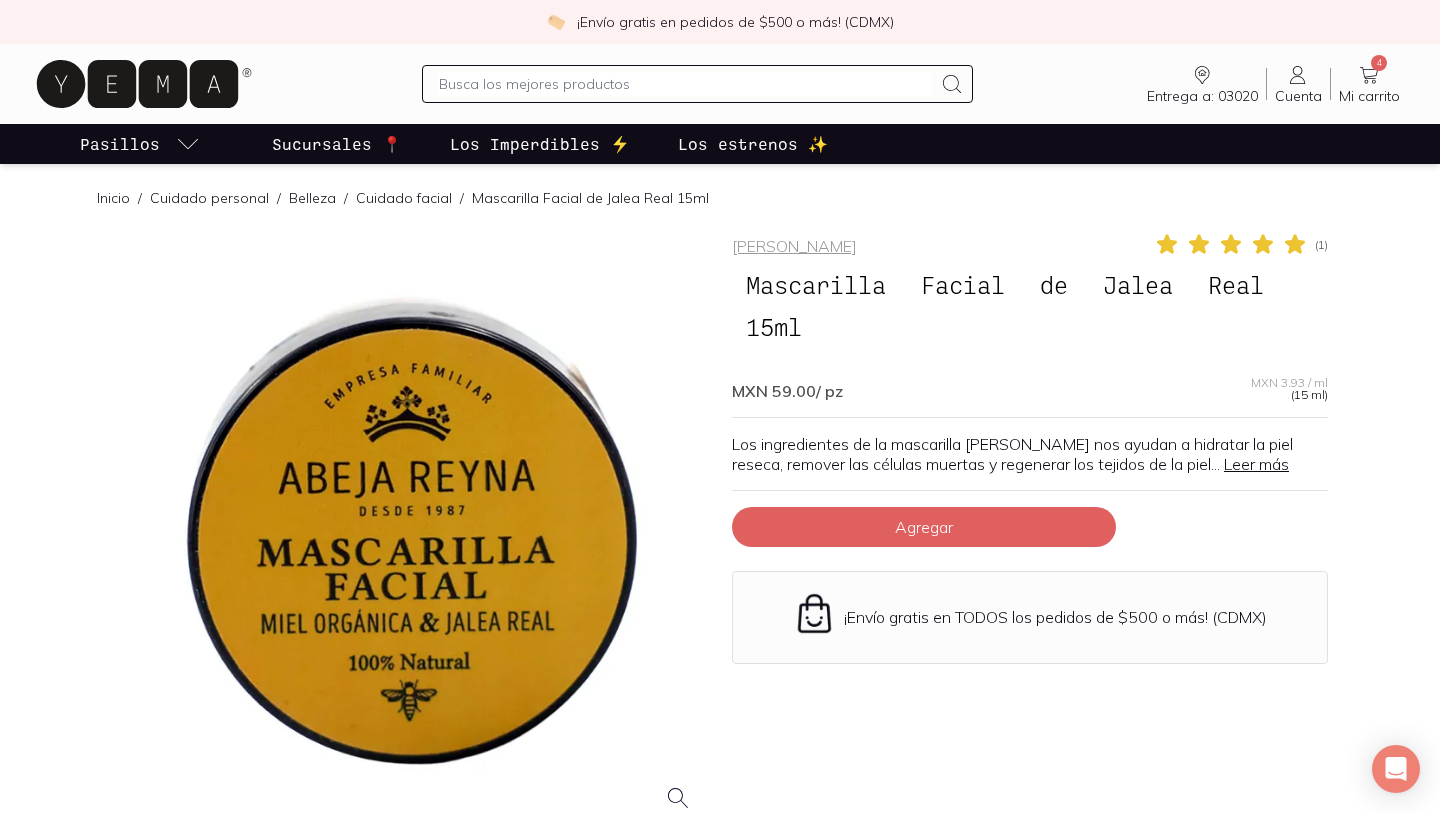 scroll, scrollTop: 4, scrollLeft: 0, axis: vertical 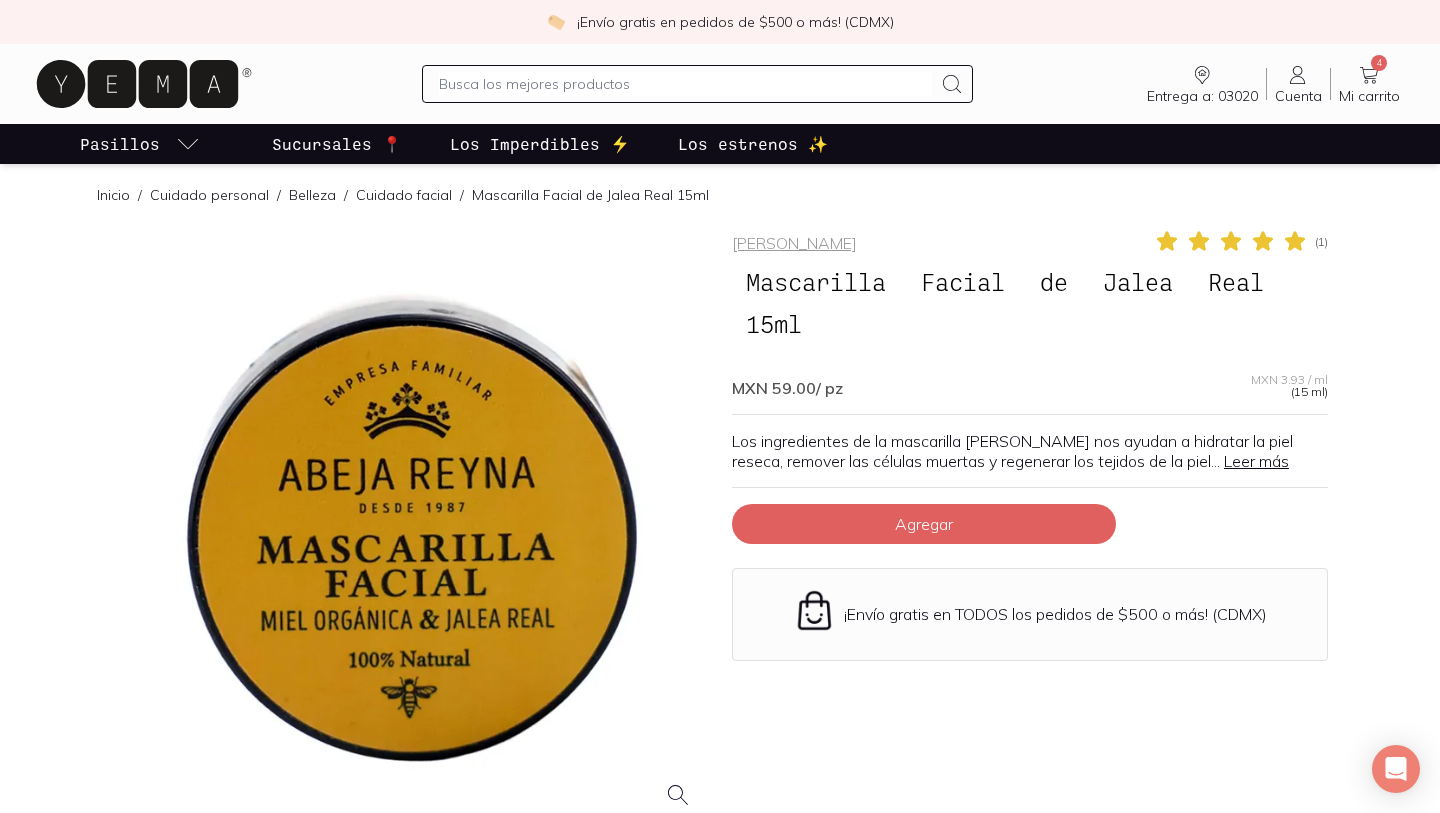 click 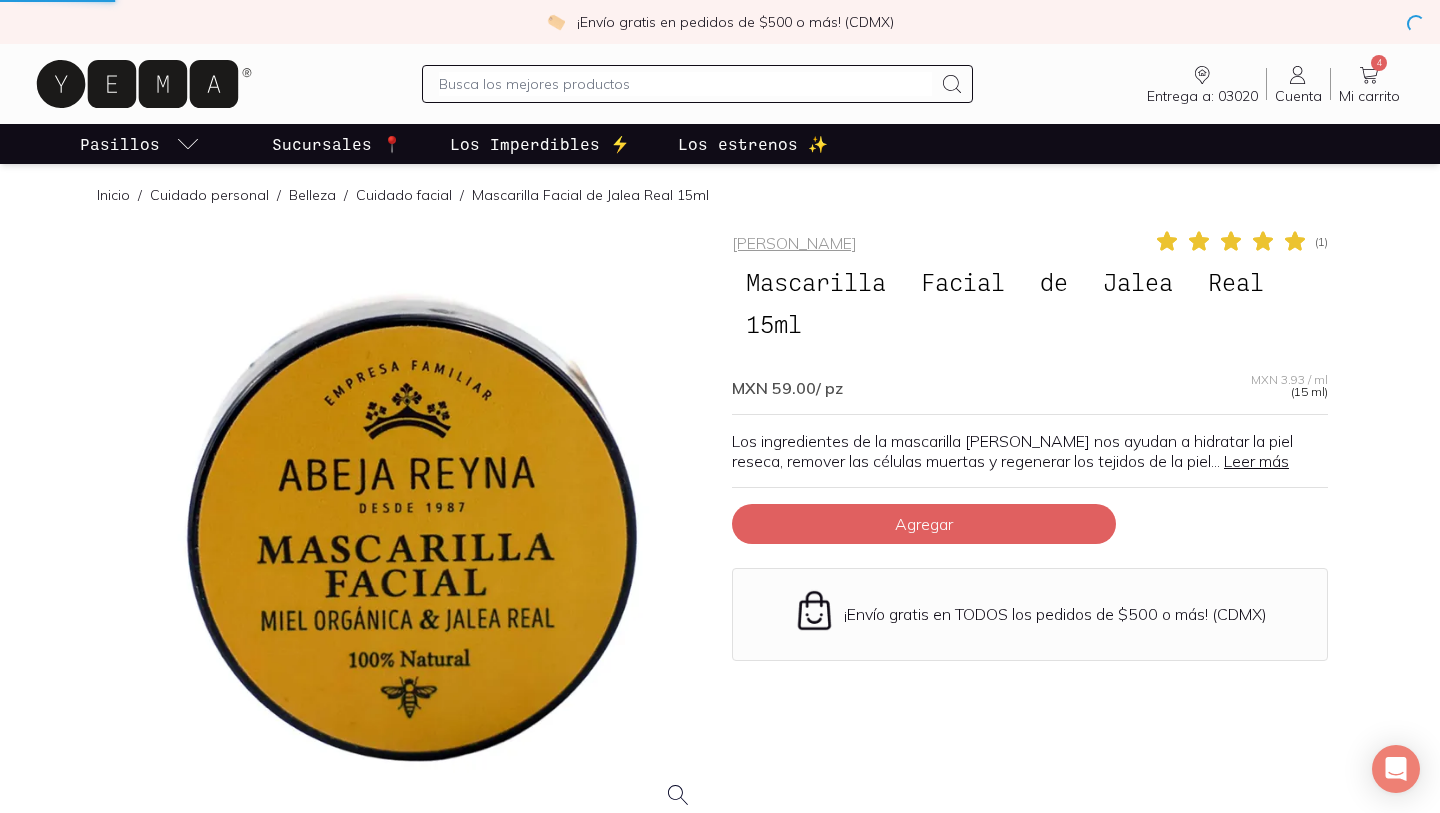 scroll, scrollTop: 0, scrollLeft: 0, axis: both 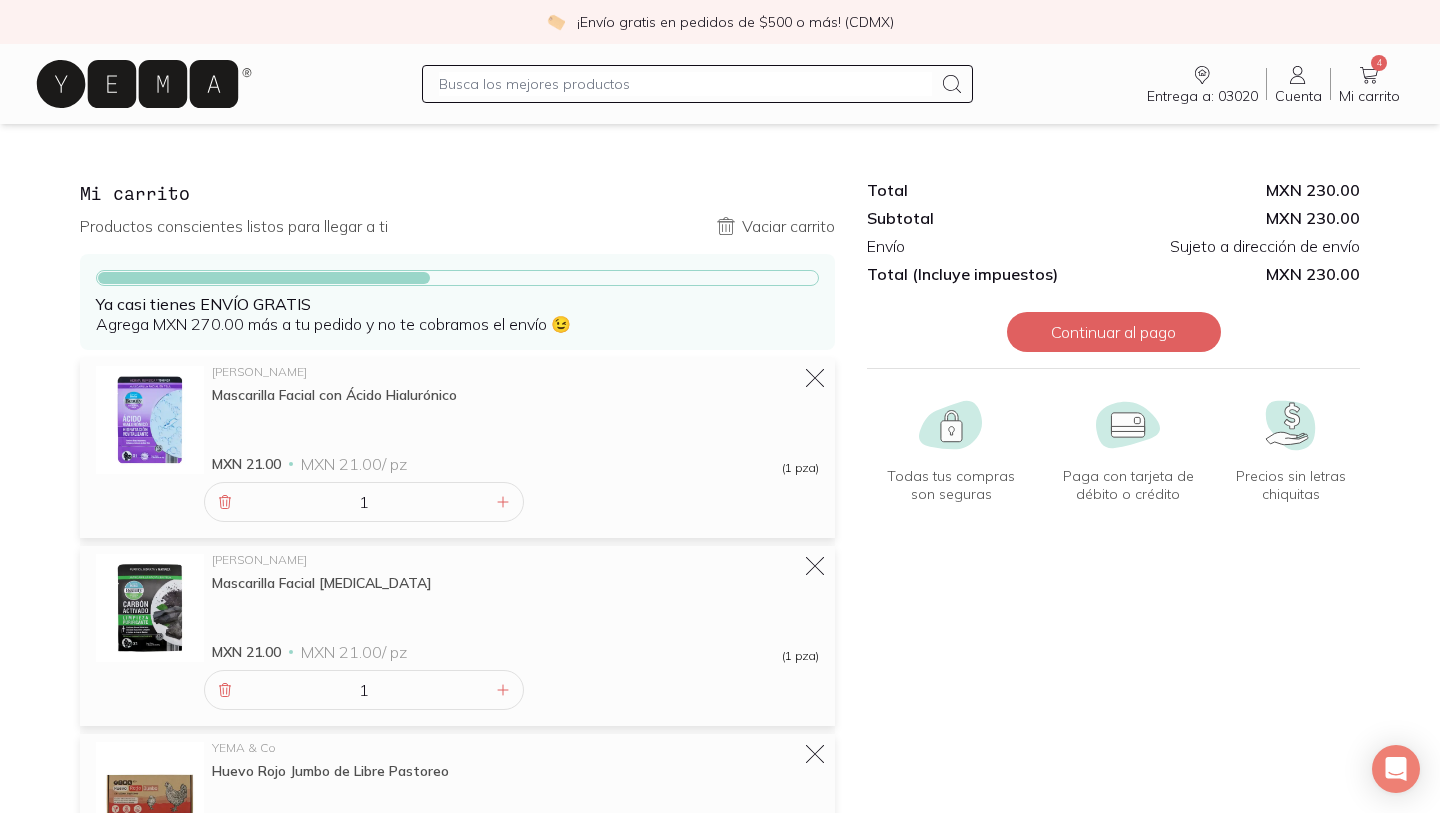 click 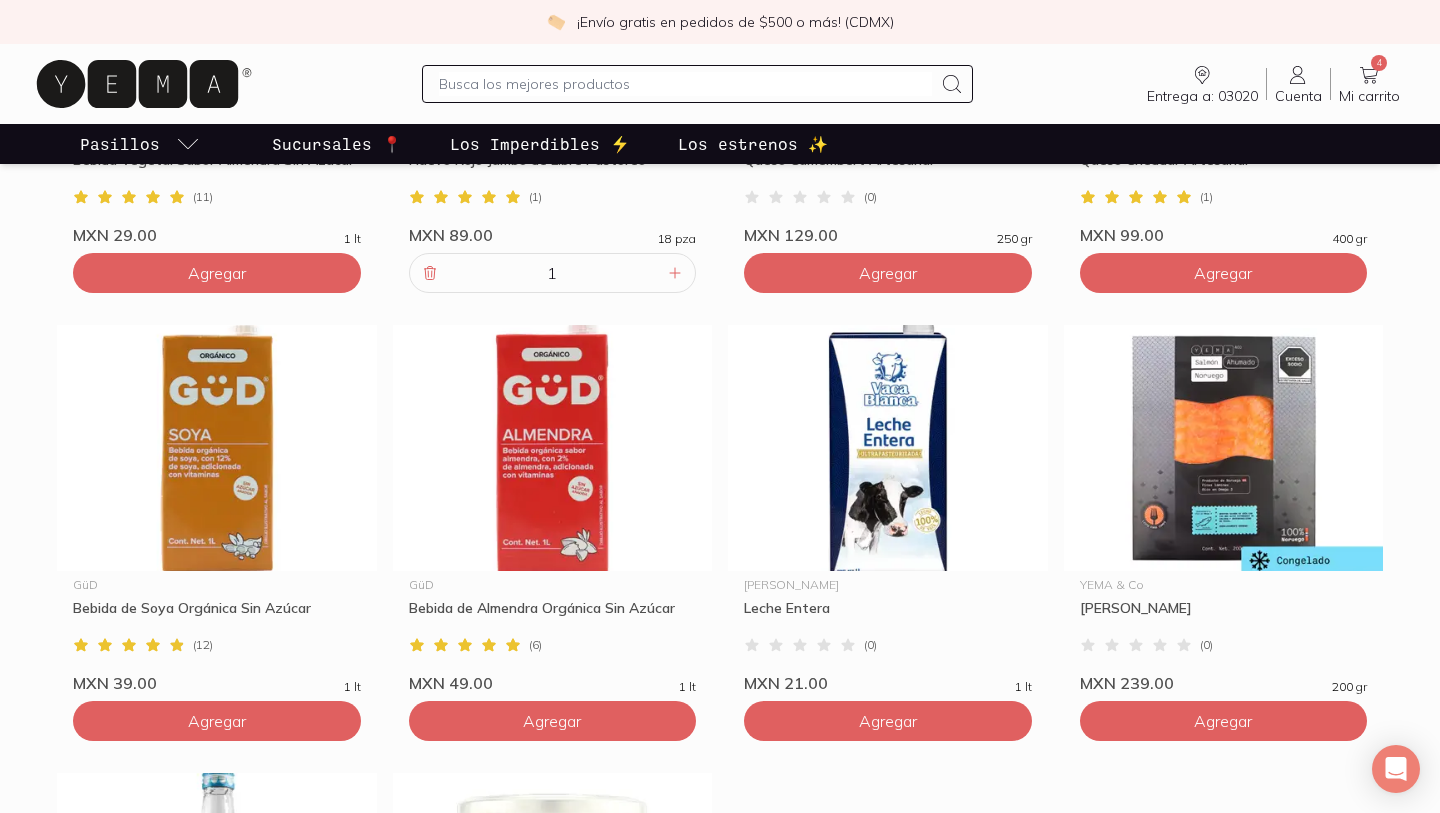 scroll, scrollTop: 1333, scrollLeft: 0, axis: vertical 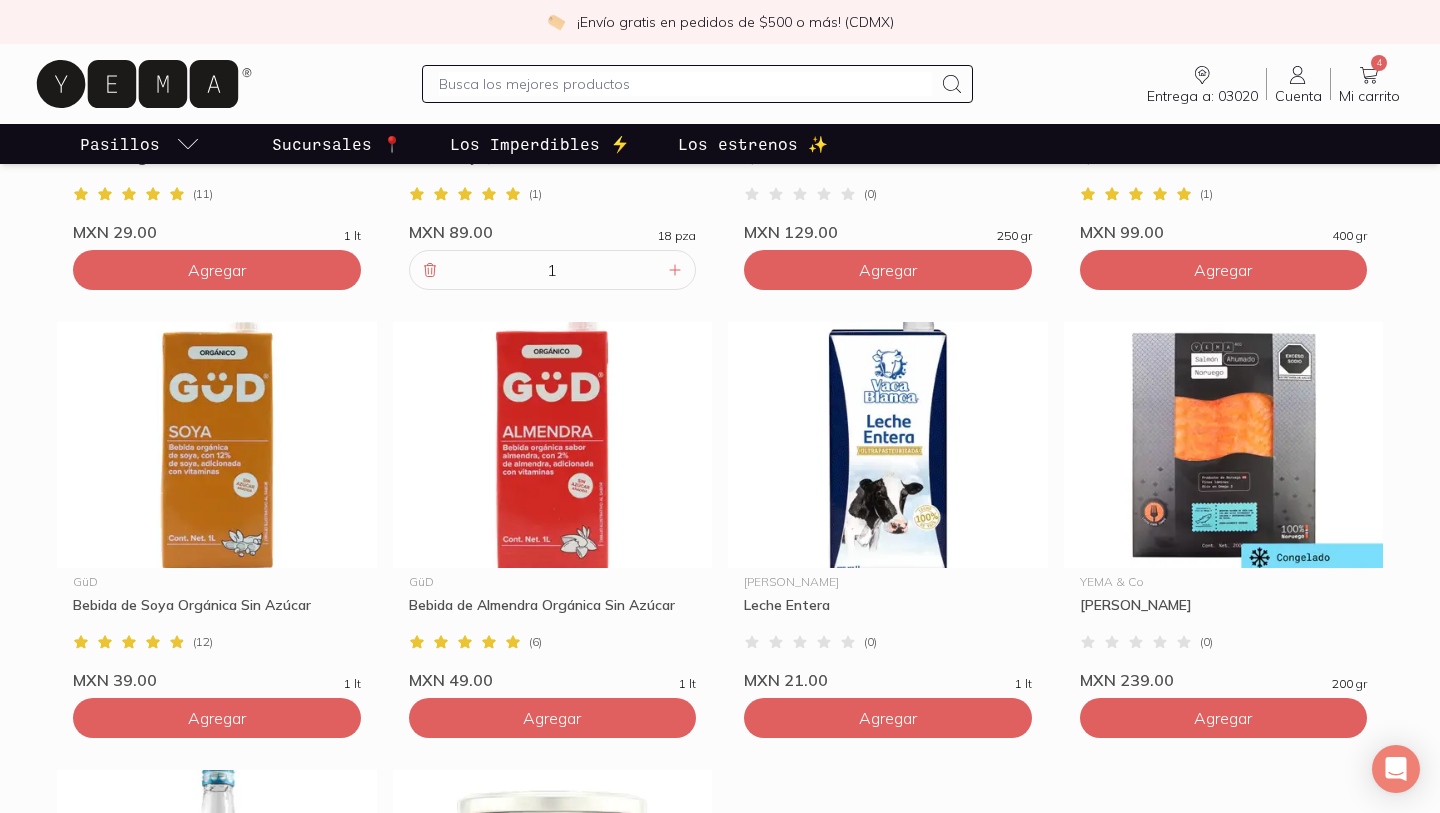 click at bounding box center (685, 84) 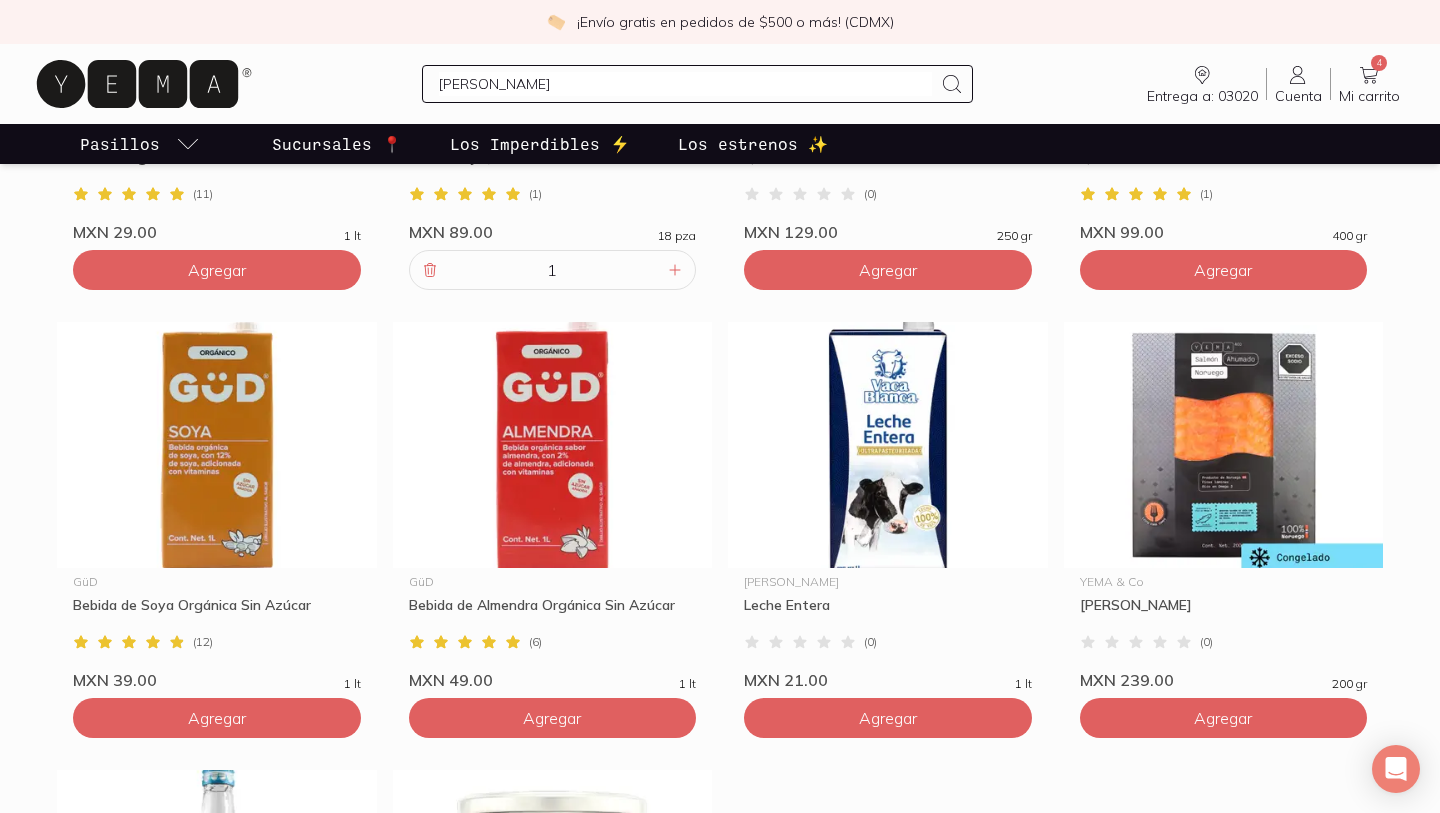 type on "leche" 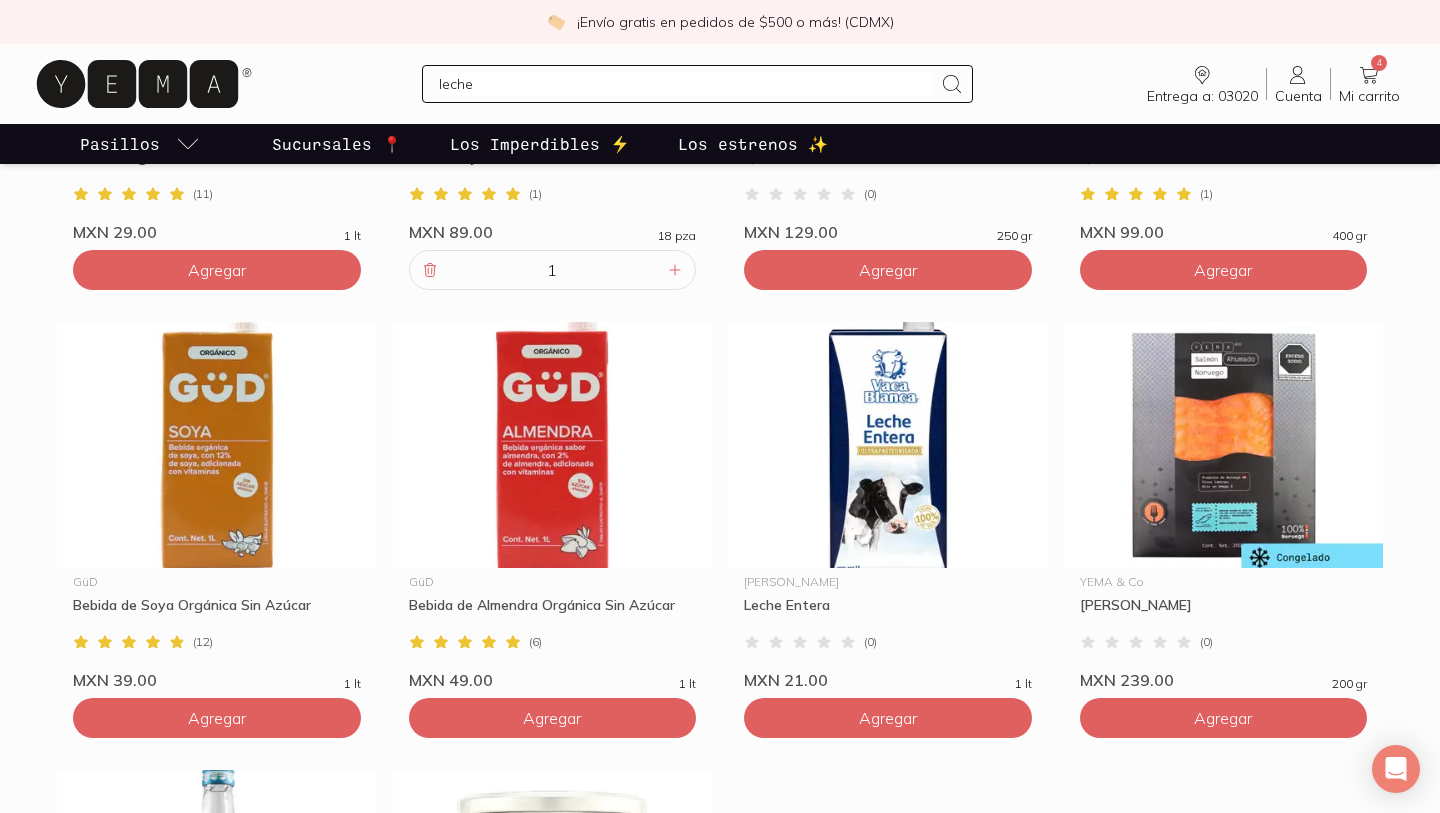 type 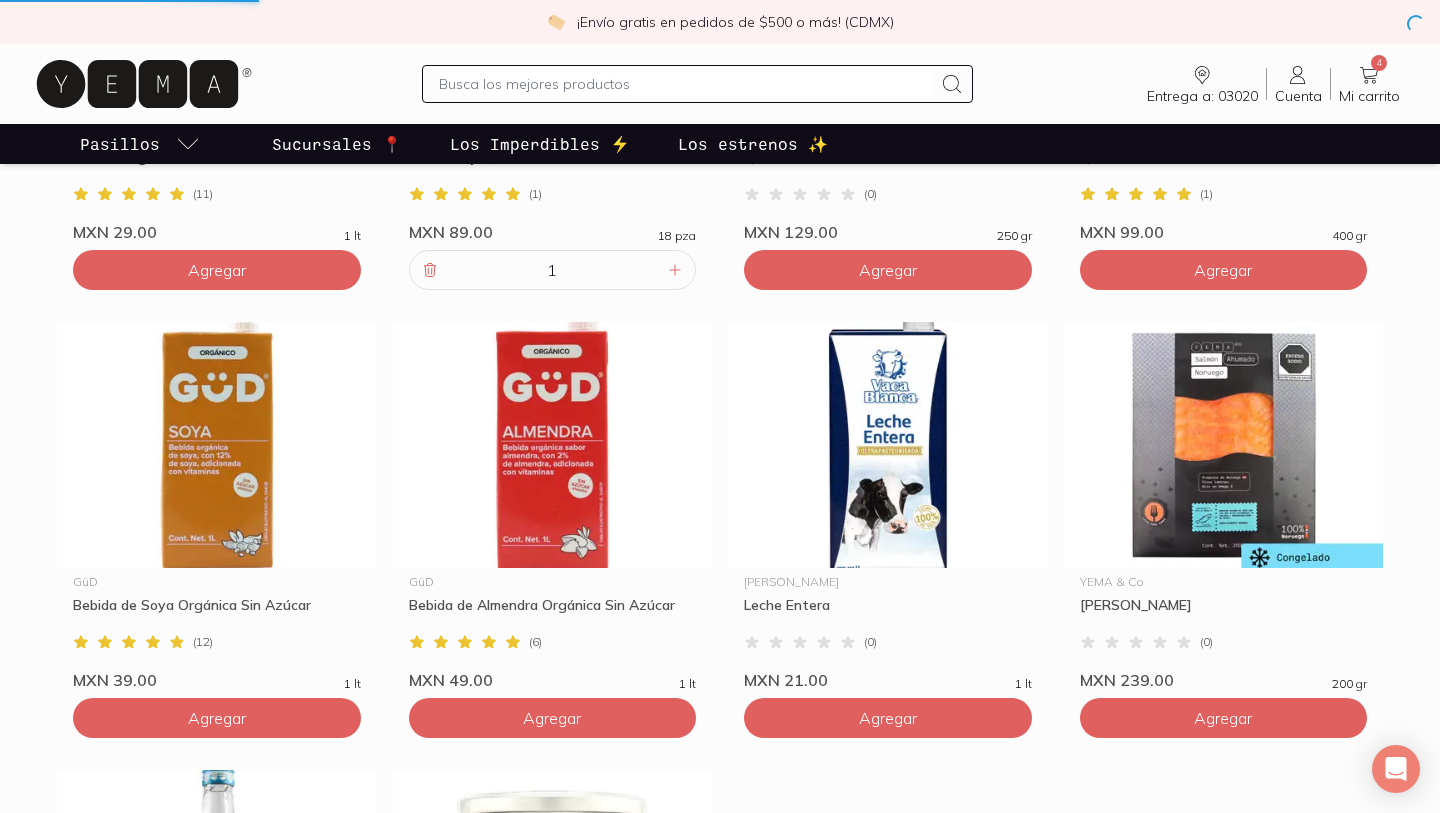 scroll, scrollTop: 0, scrollLeft: 0, axis: both 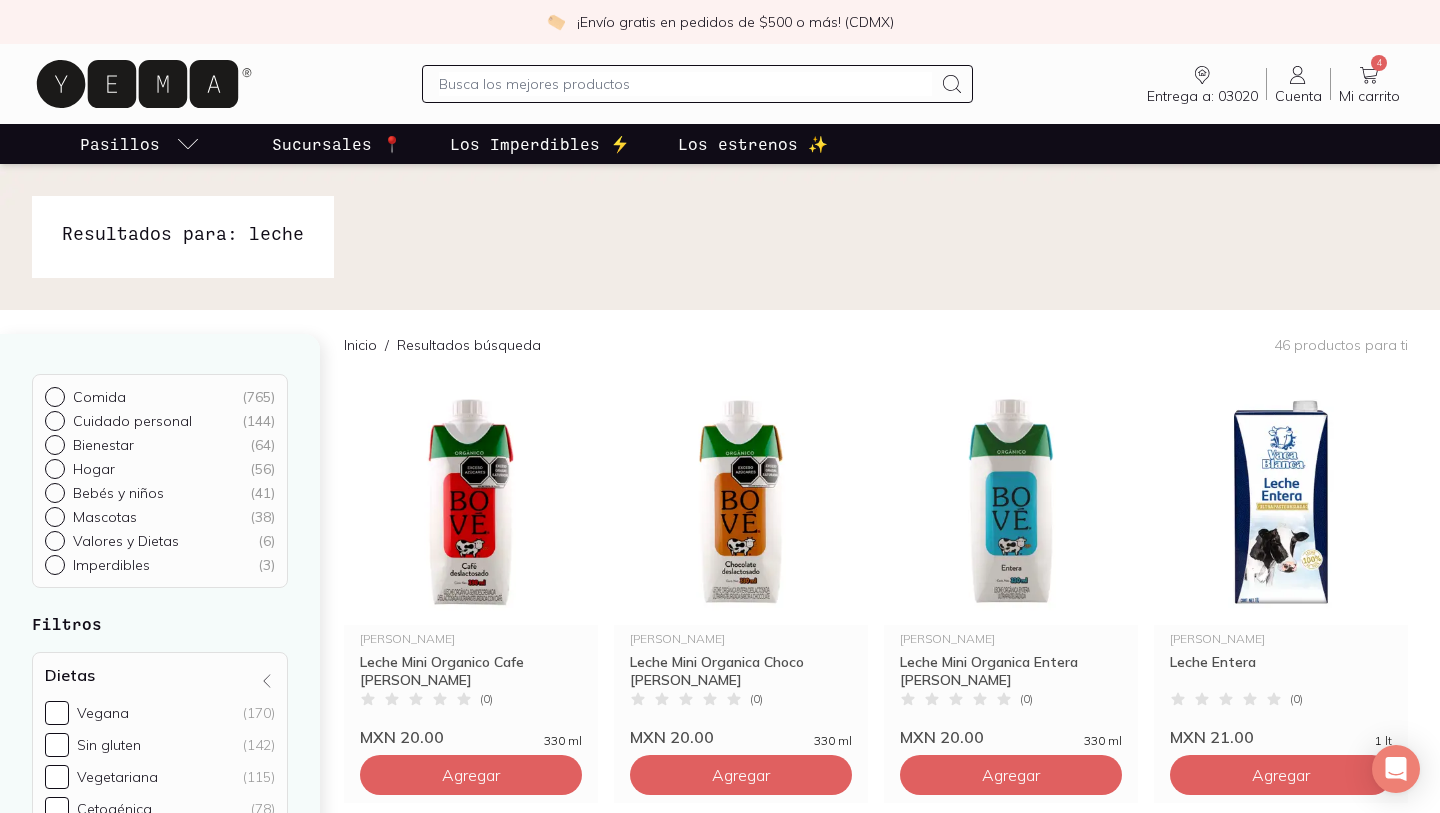 click at bounding box center [697, 84] 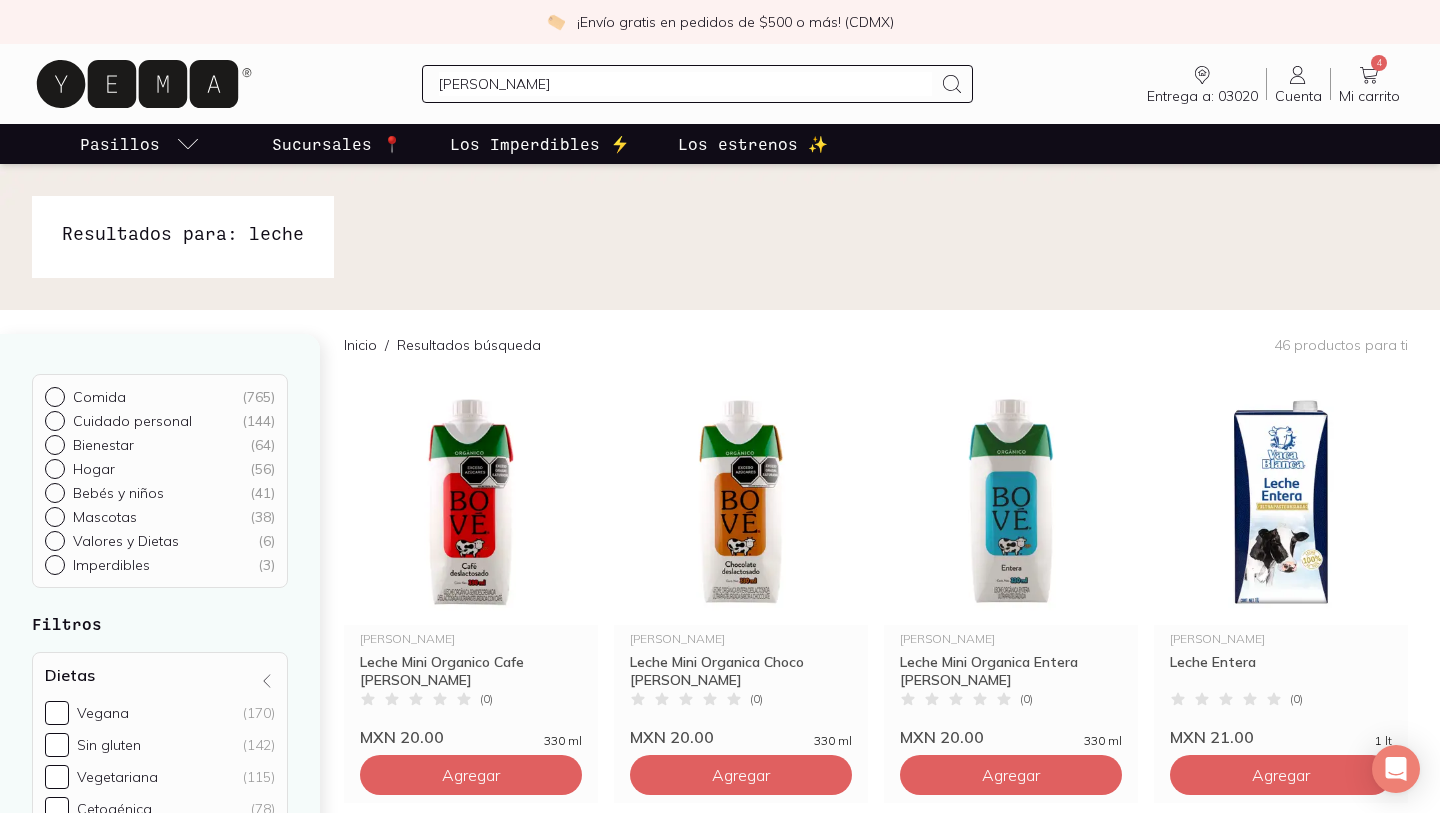 type on "leche" 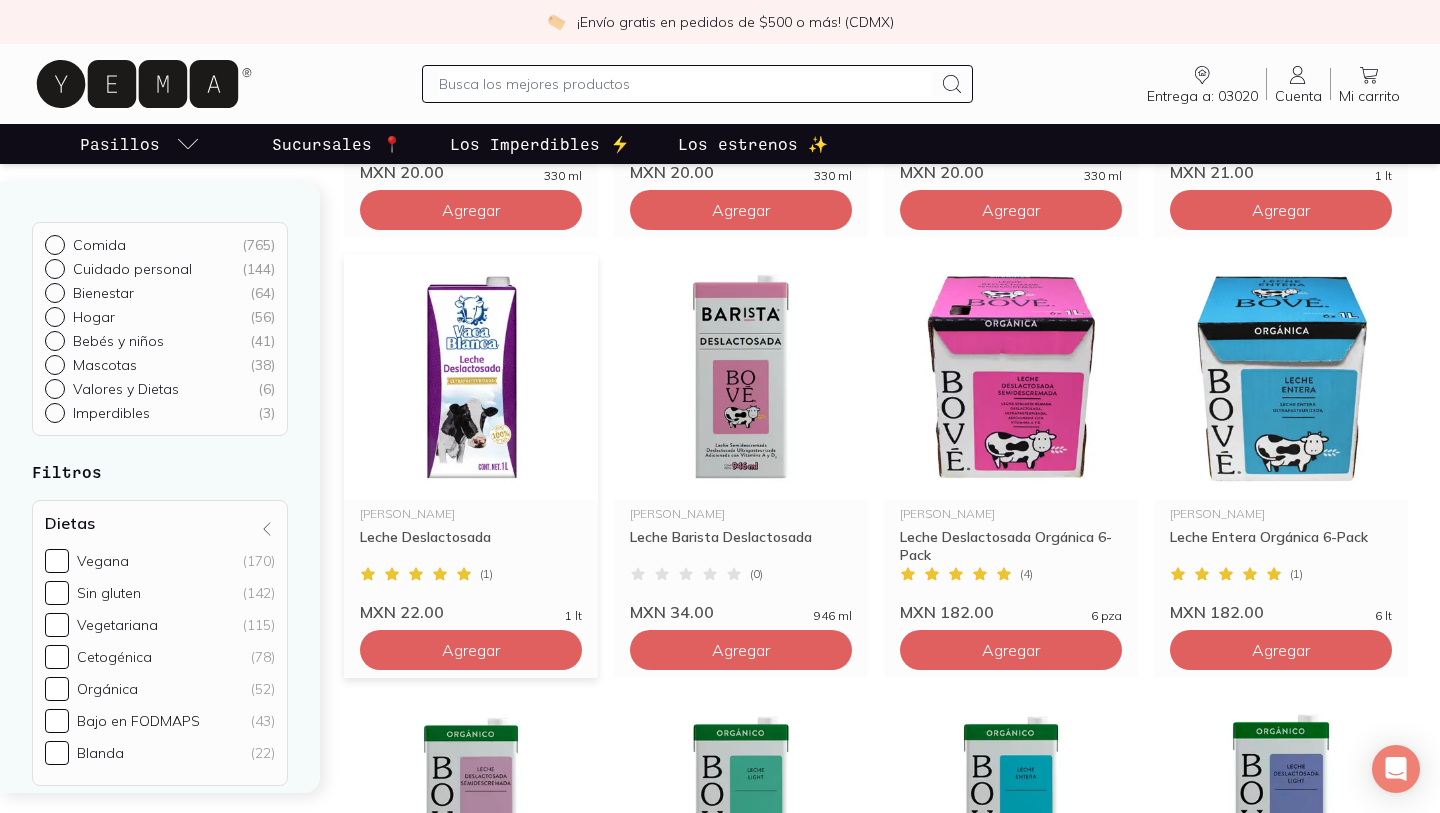 scroll, scrollTop: 567, scrollLeft: 0, axis: vertical 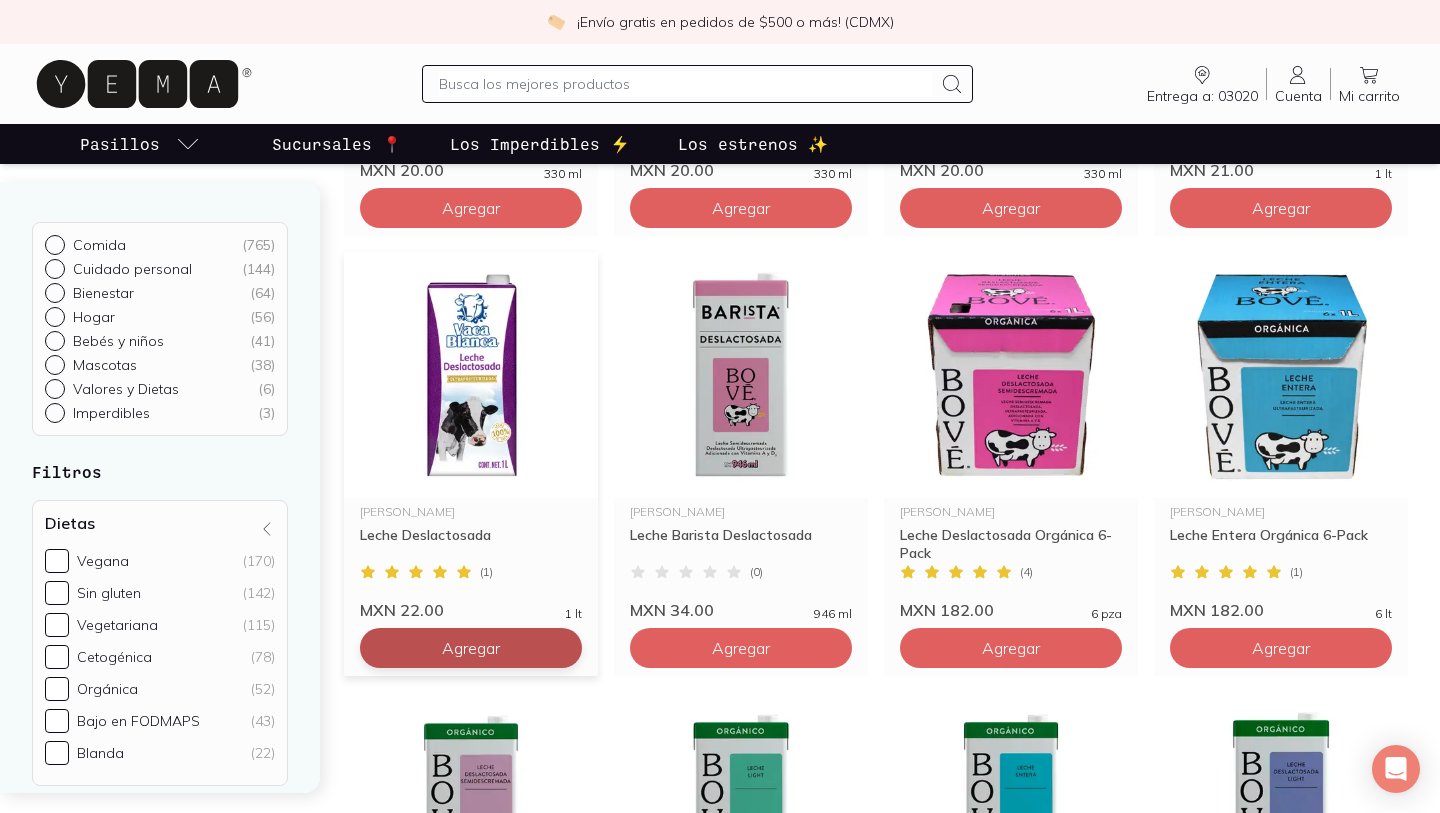 click on "Agregar" at bounding box center (471, 208) 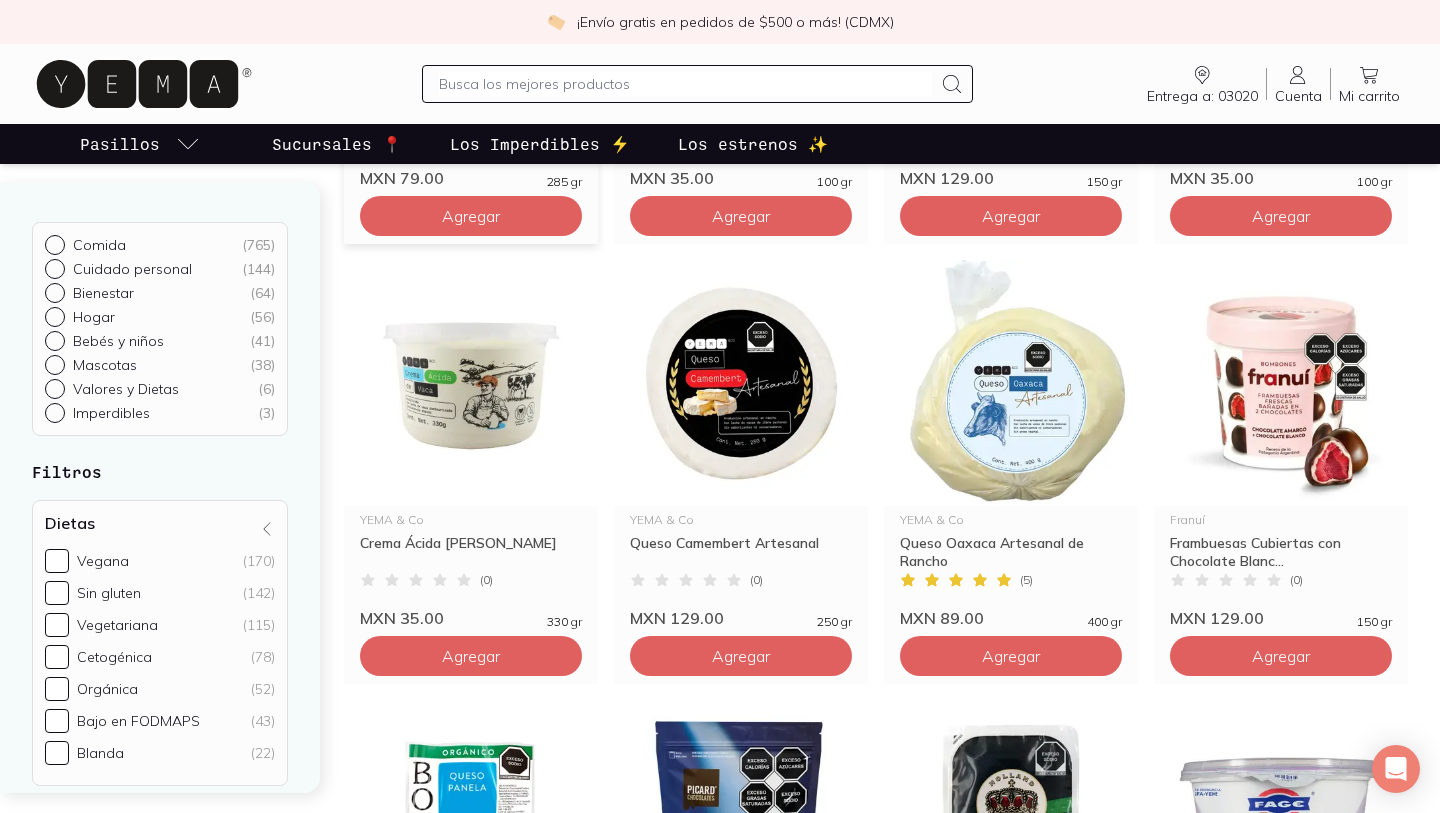 scroll, scrollTop: 2323, scrollLeft: 0, axis: vertical 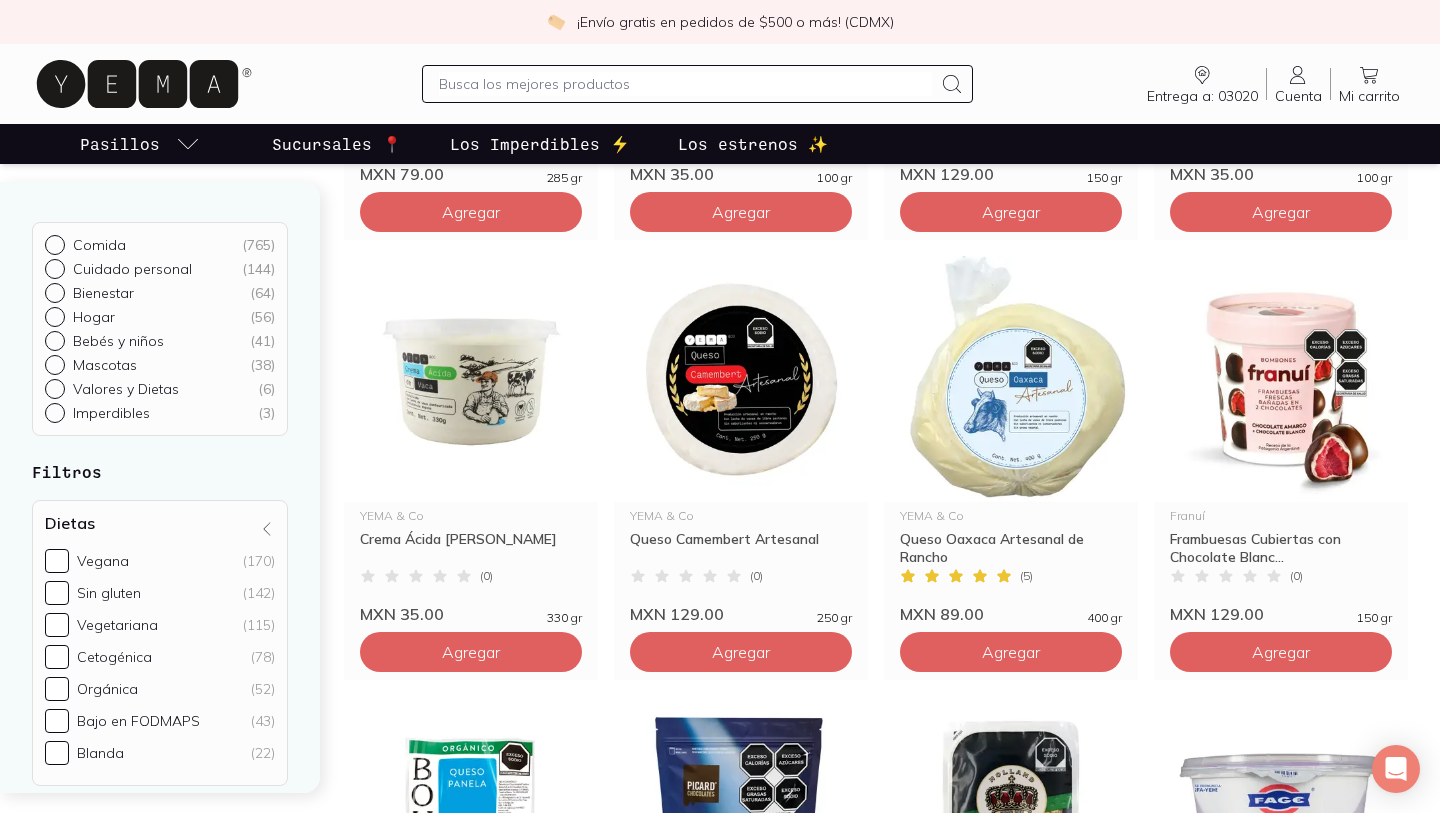 click at bounding box center (685, 84) 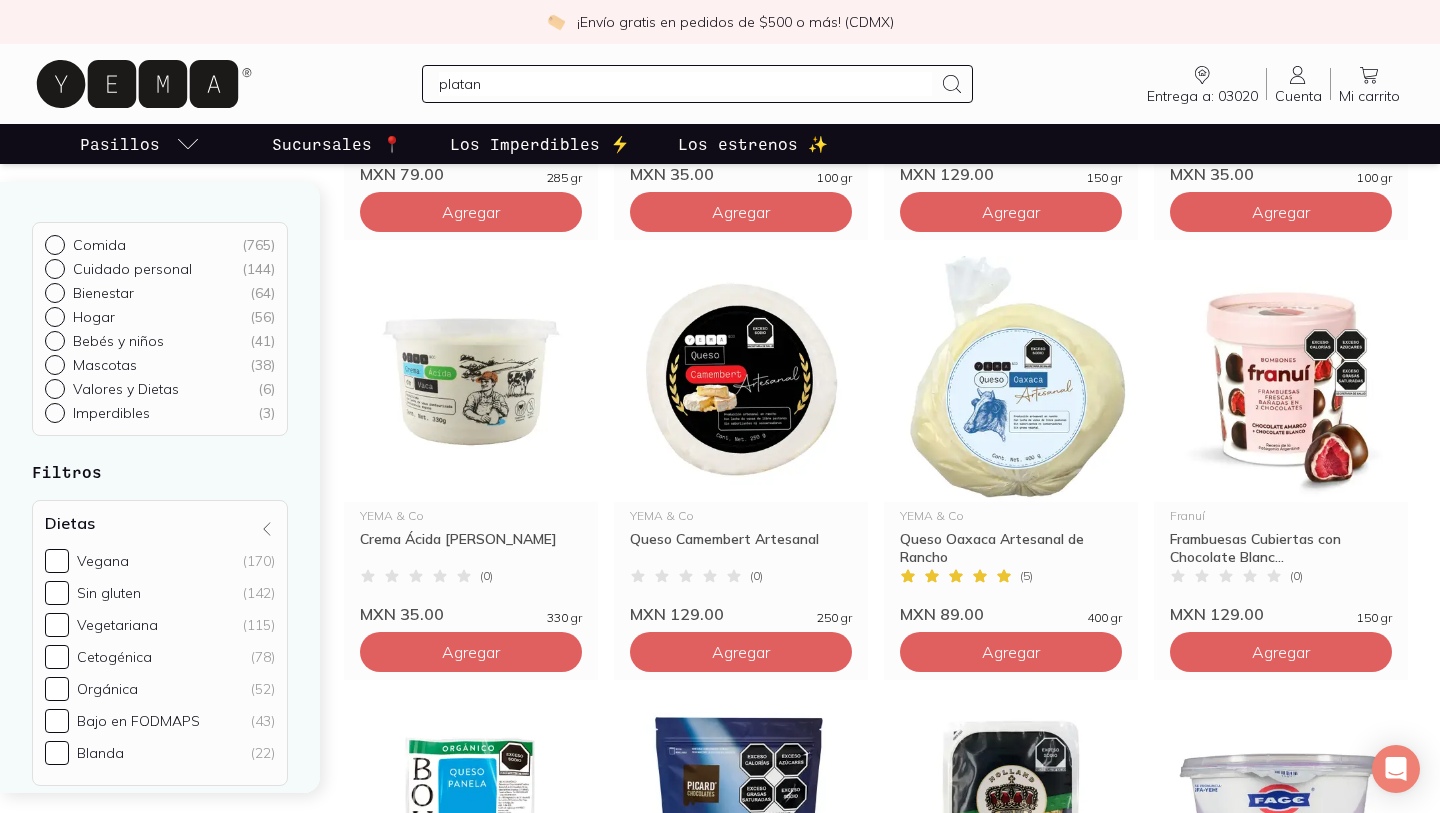 type on "platano" 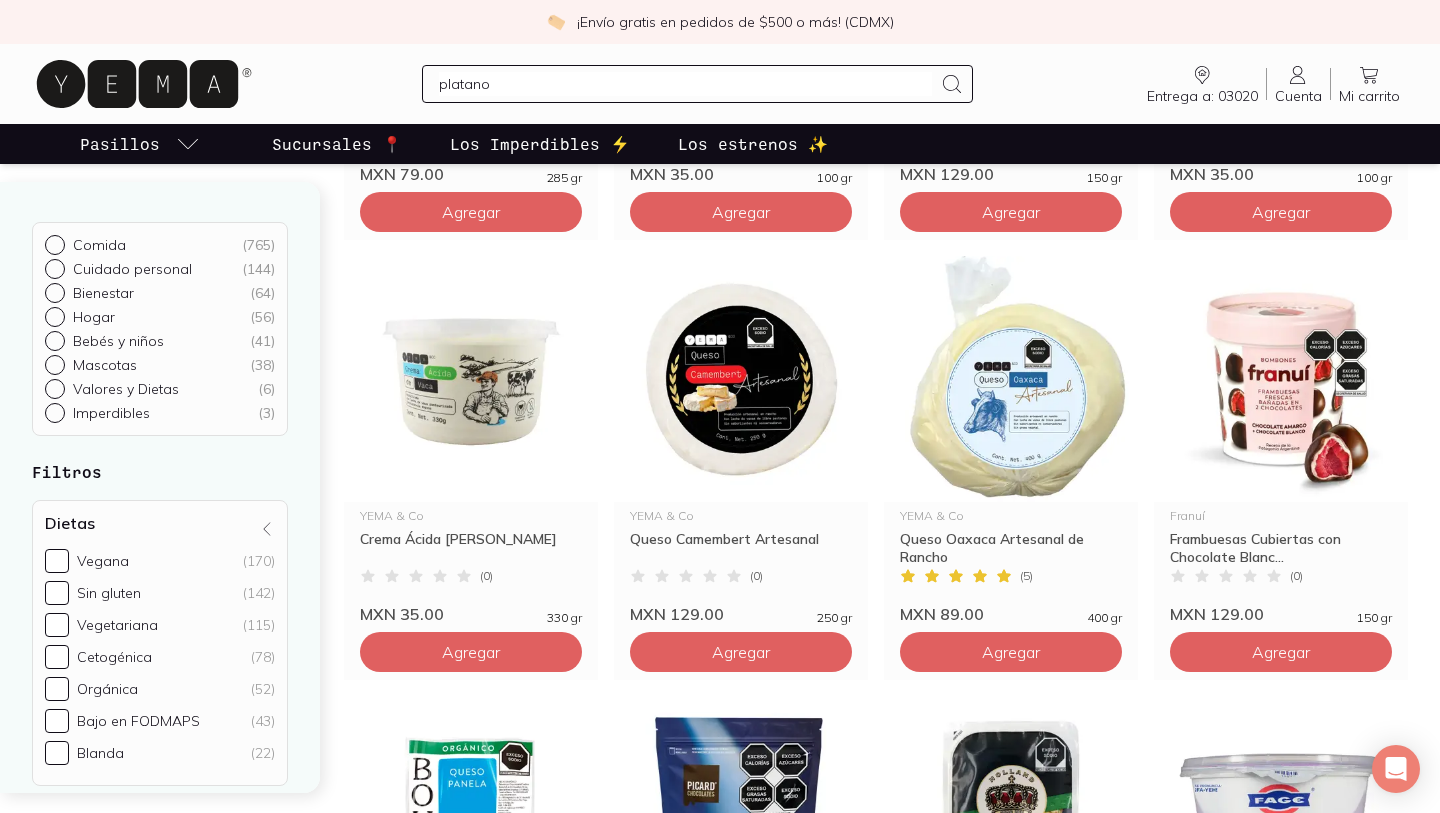 type 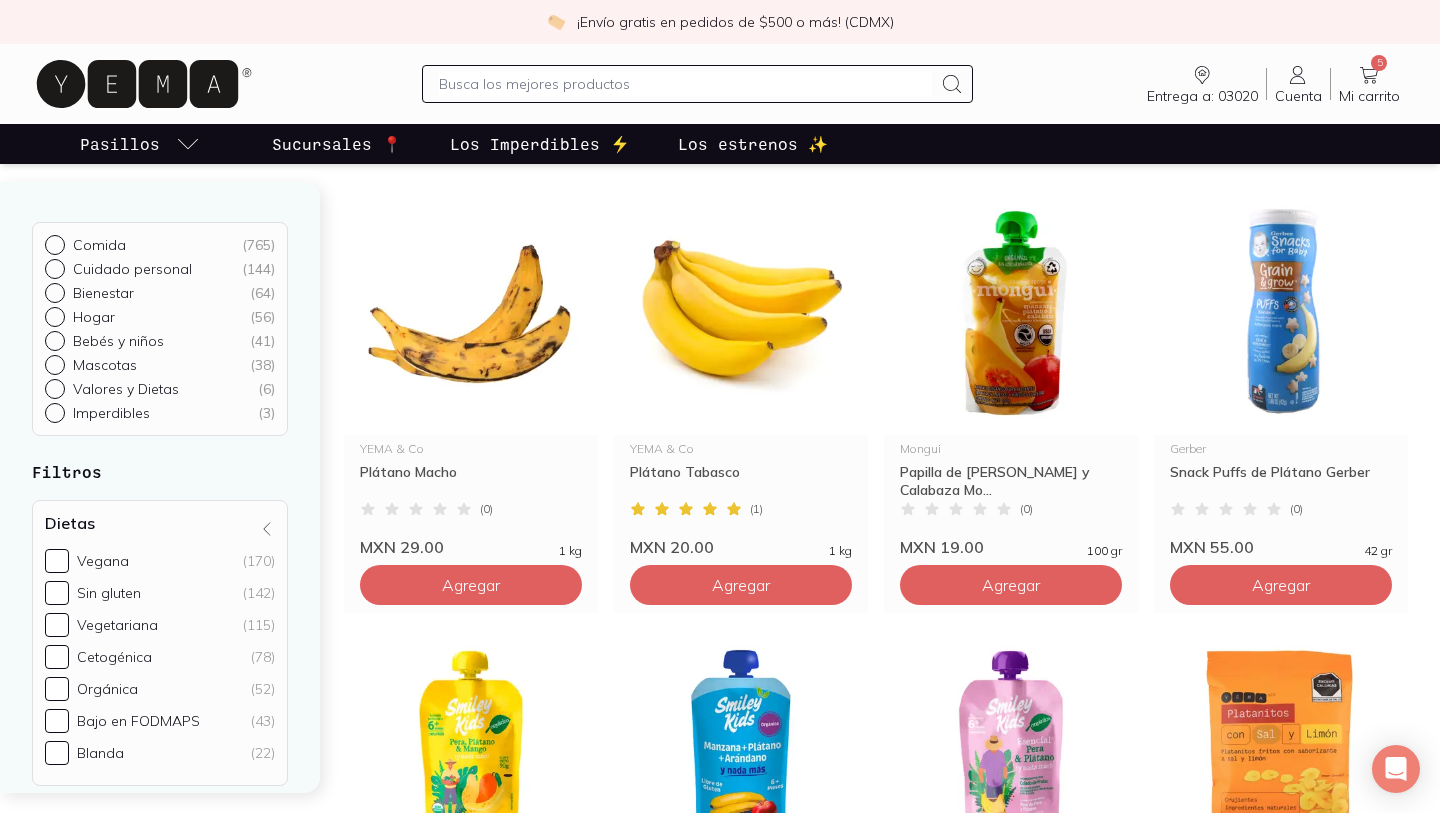 scroll, scrollTop: 193, scrollLeft: 0, axis: vertical 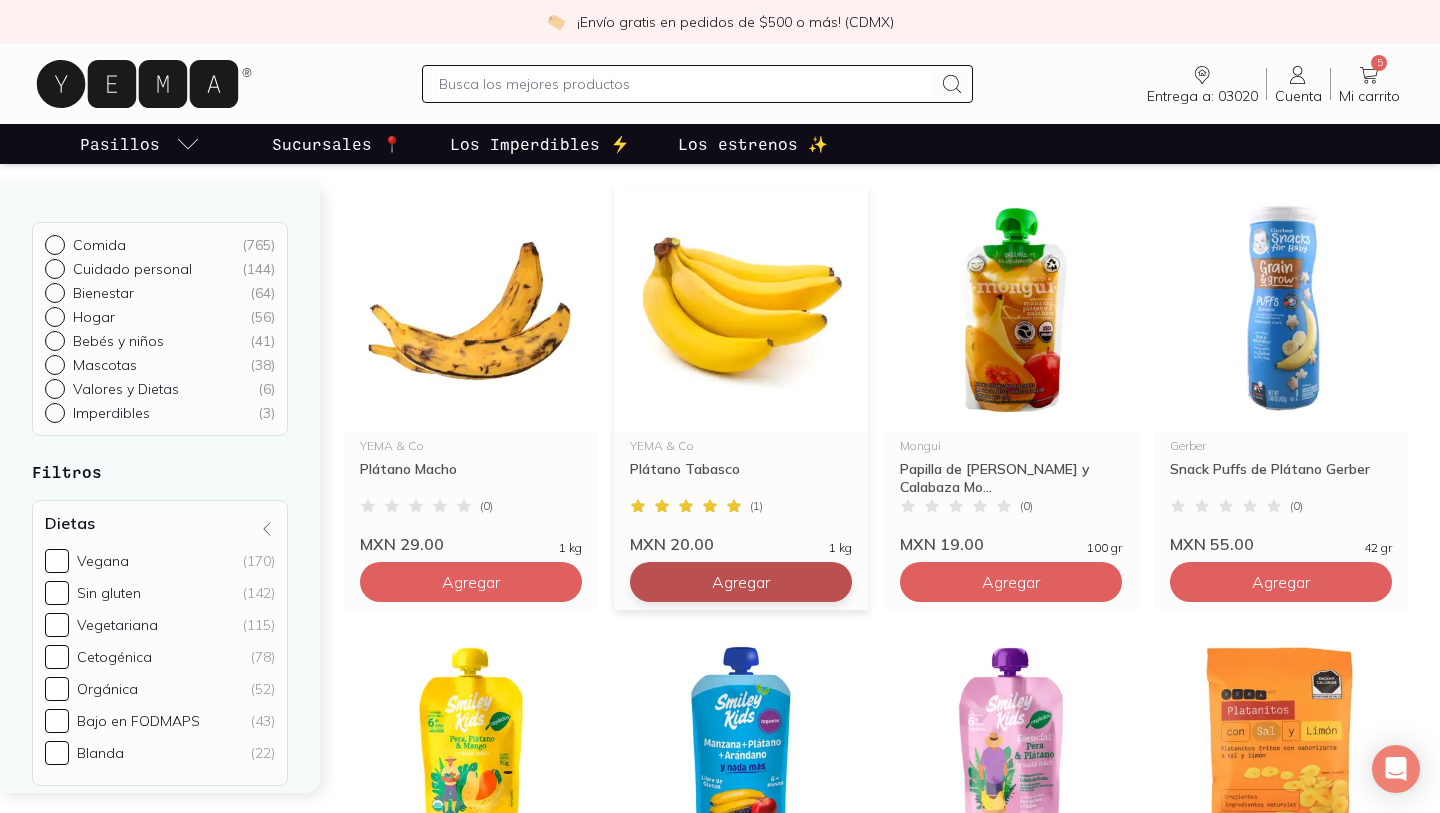 click on "Agregar" at bounding box center (471, 582) 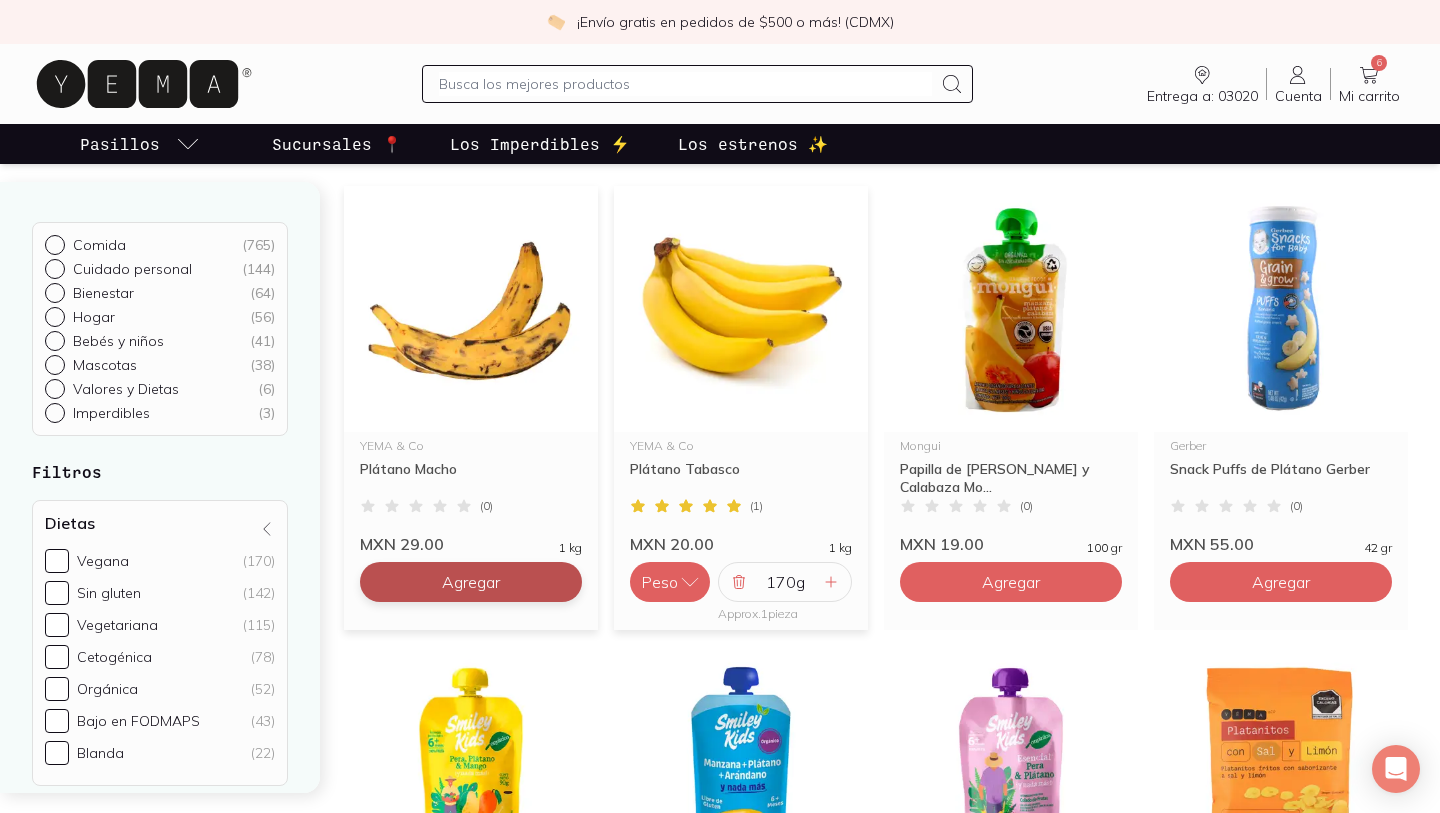 click on "Agregar" at bounding box center (471, 582) 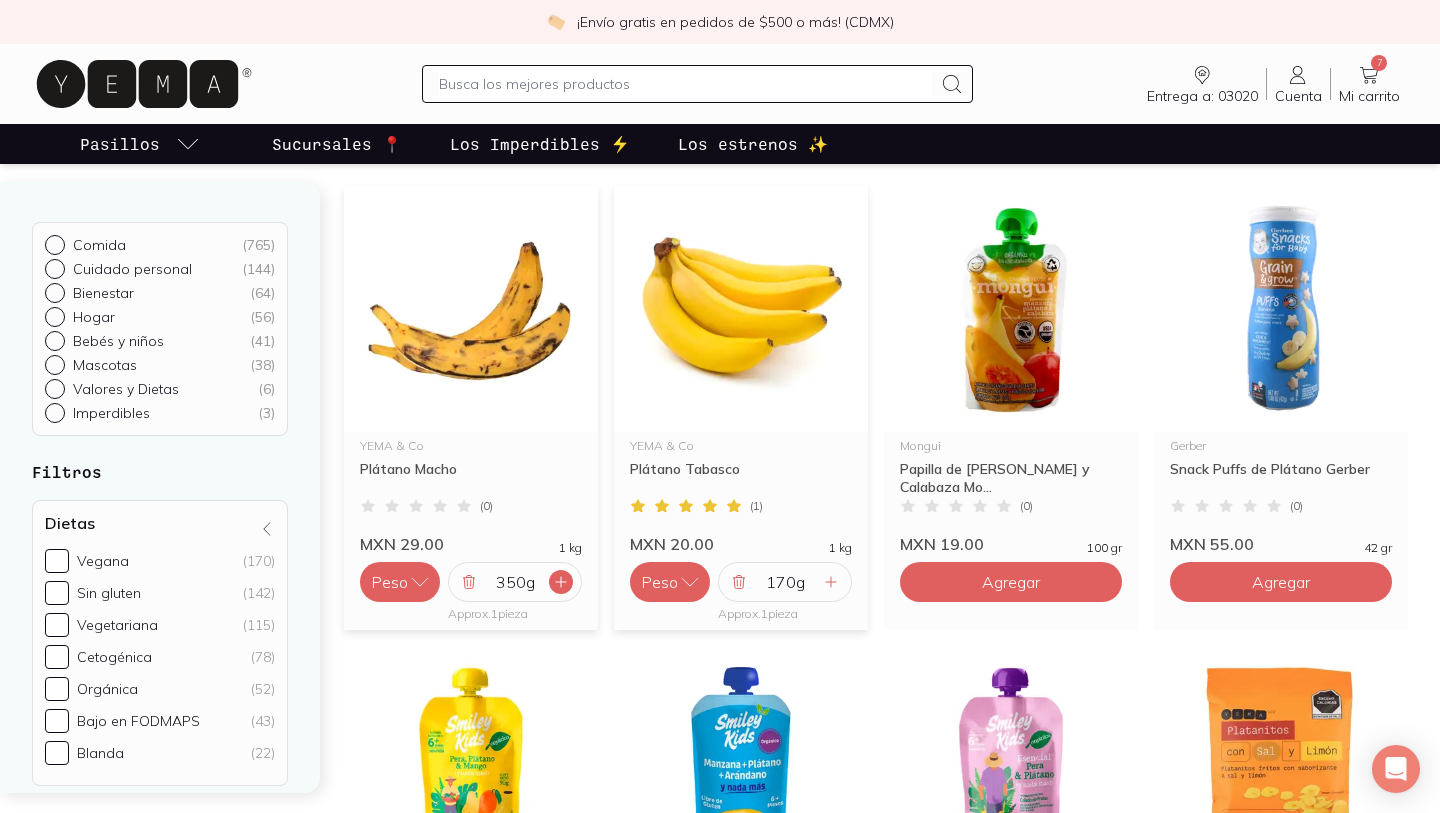 click 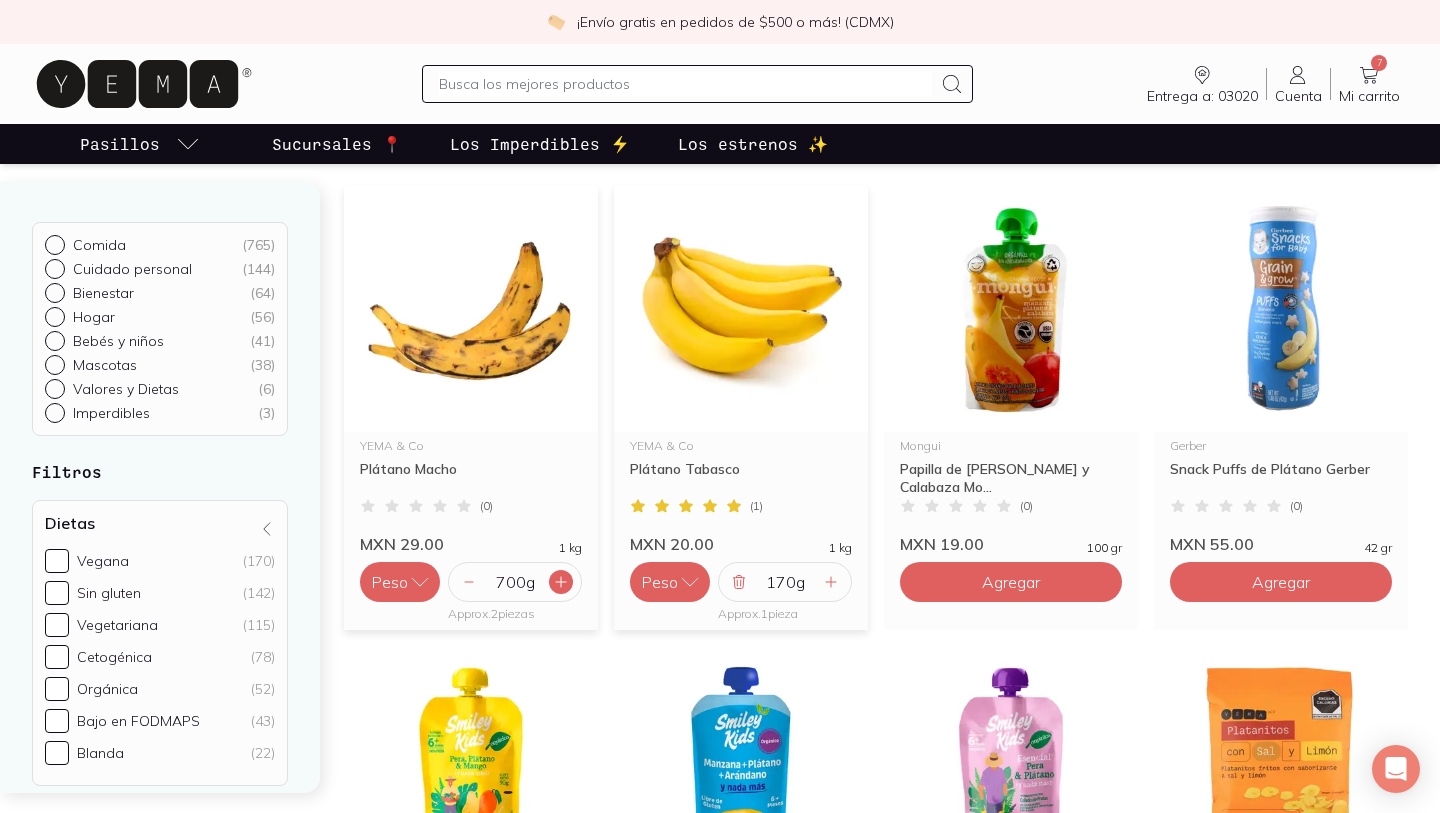 click 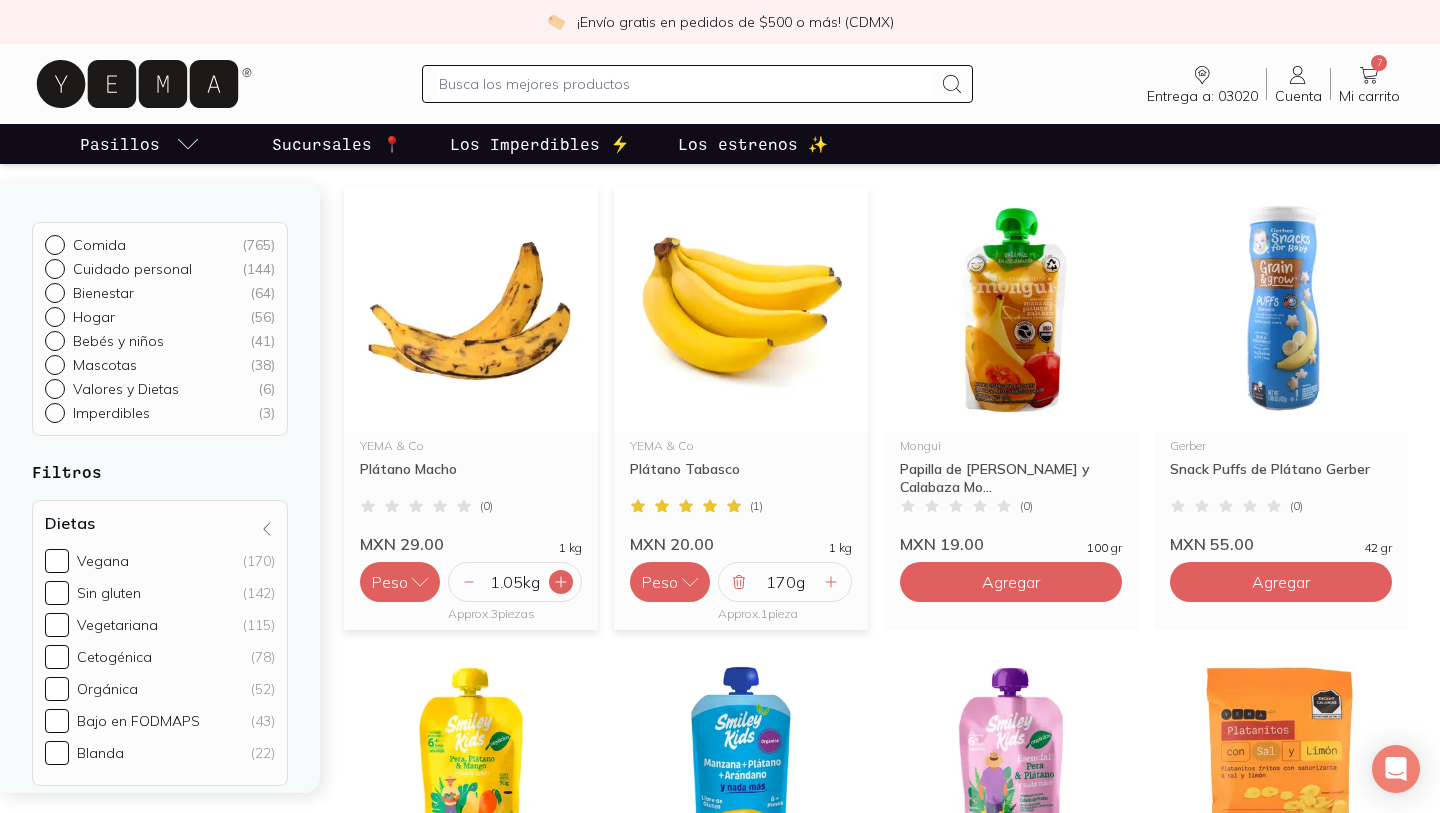 click 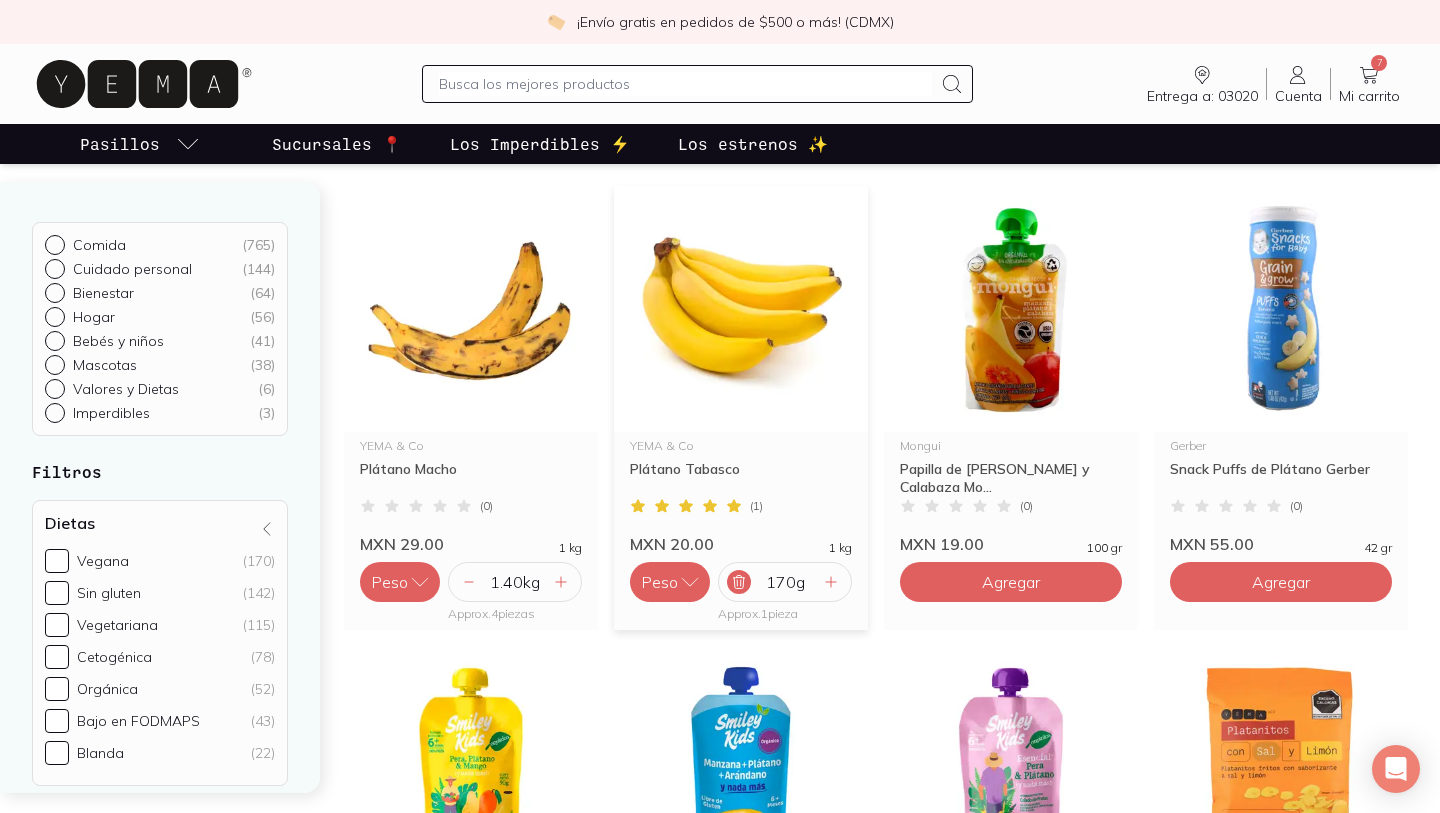 click 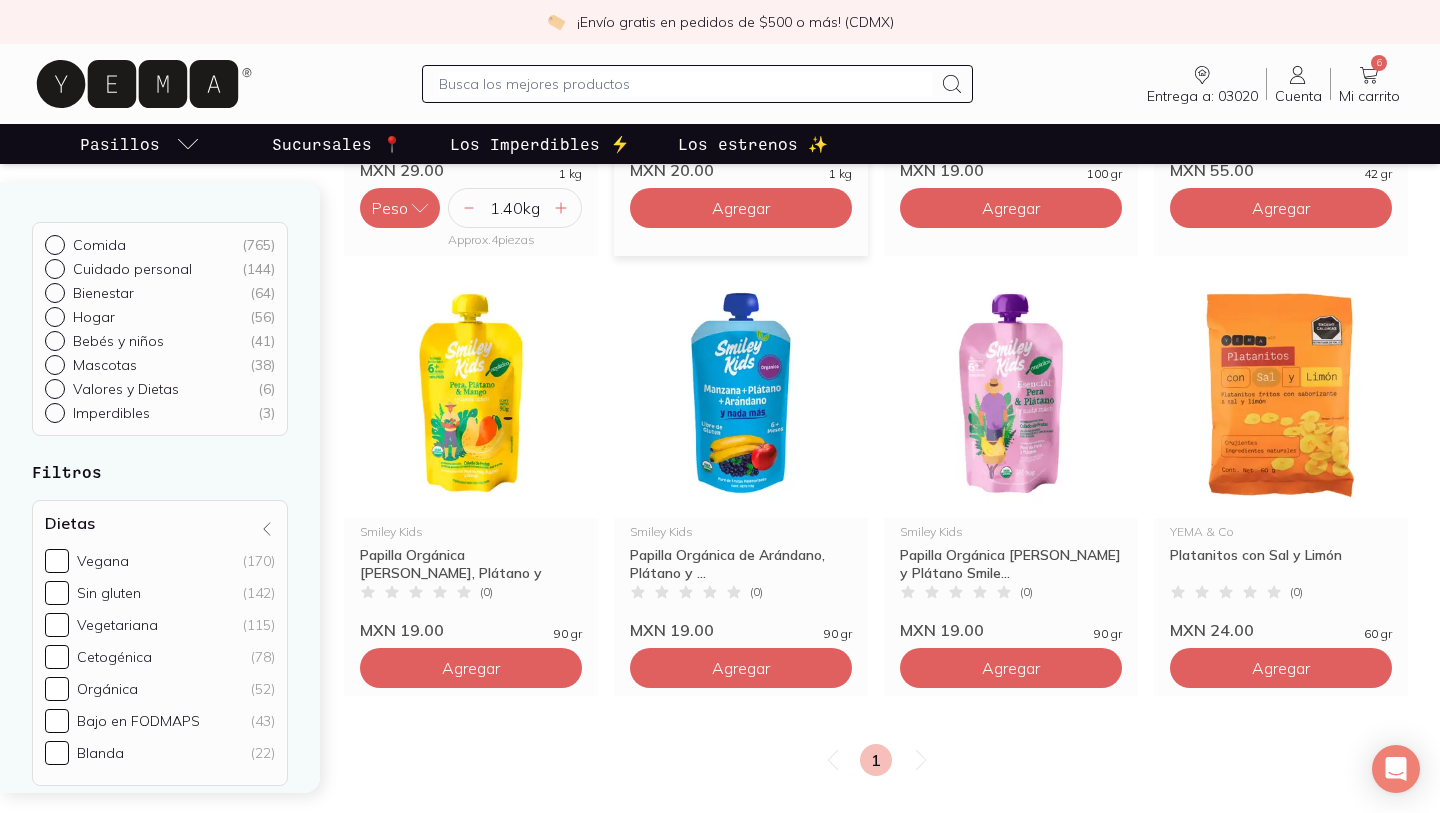 scroll, scrollTop: 0, scrollLeft: 0, axis: both 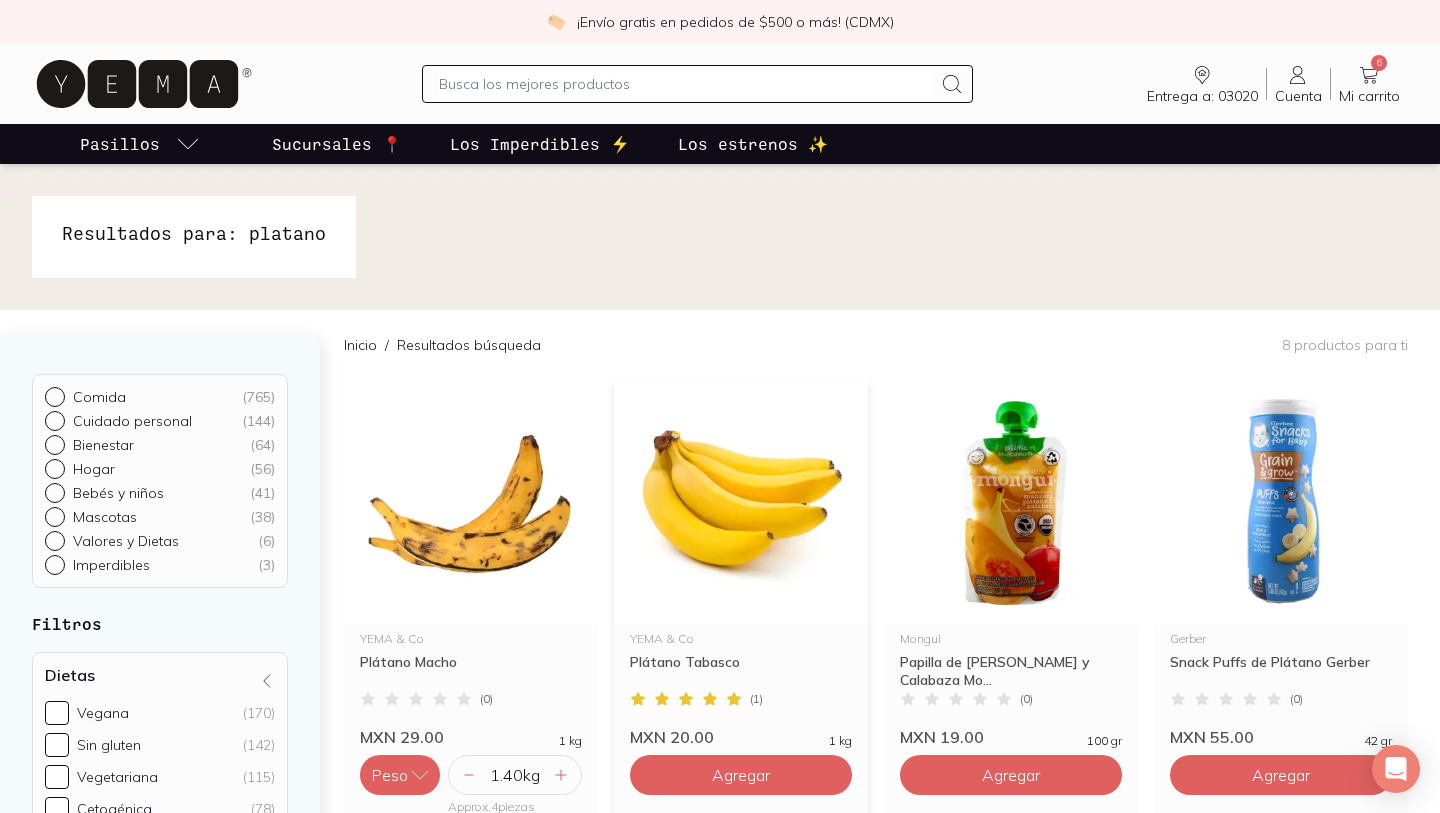 click 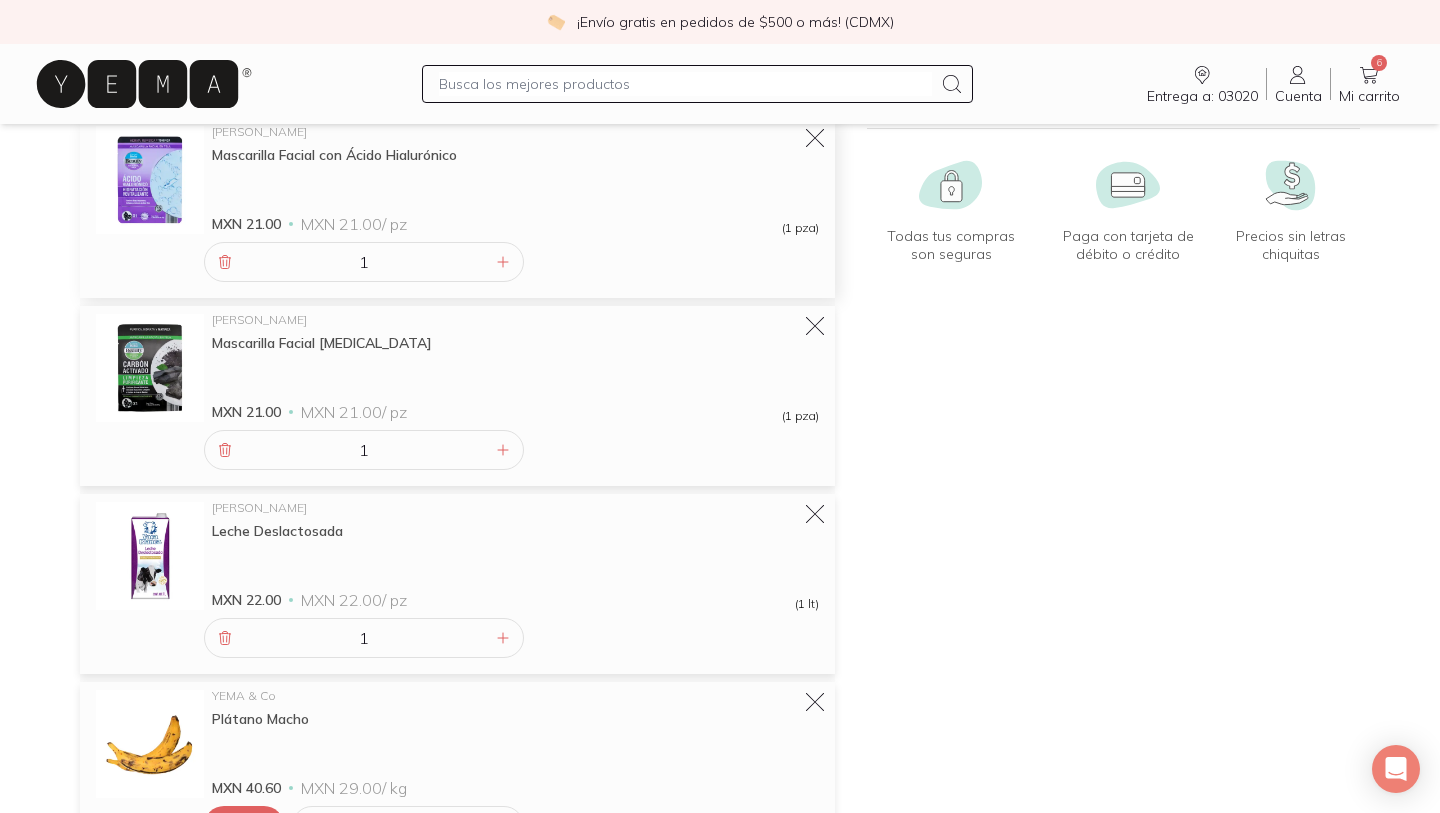 scroll, scrollTop: 73, scrollLeft: 0, axis: vertical 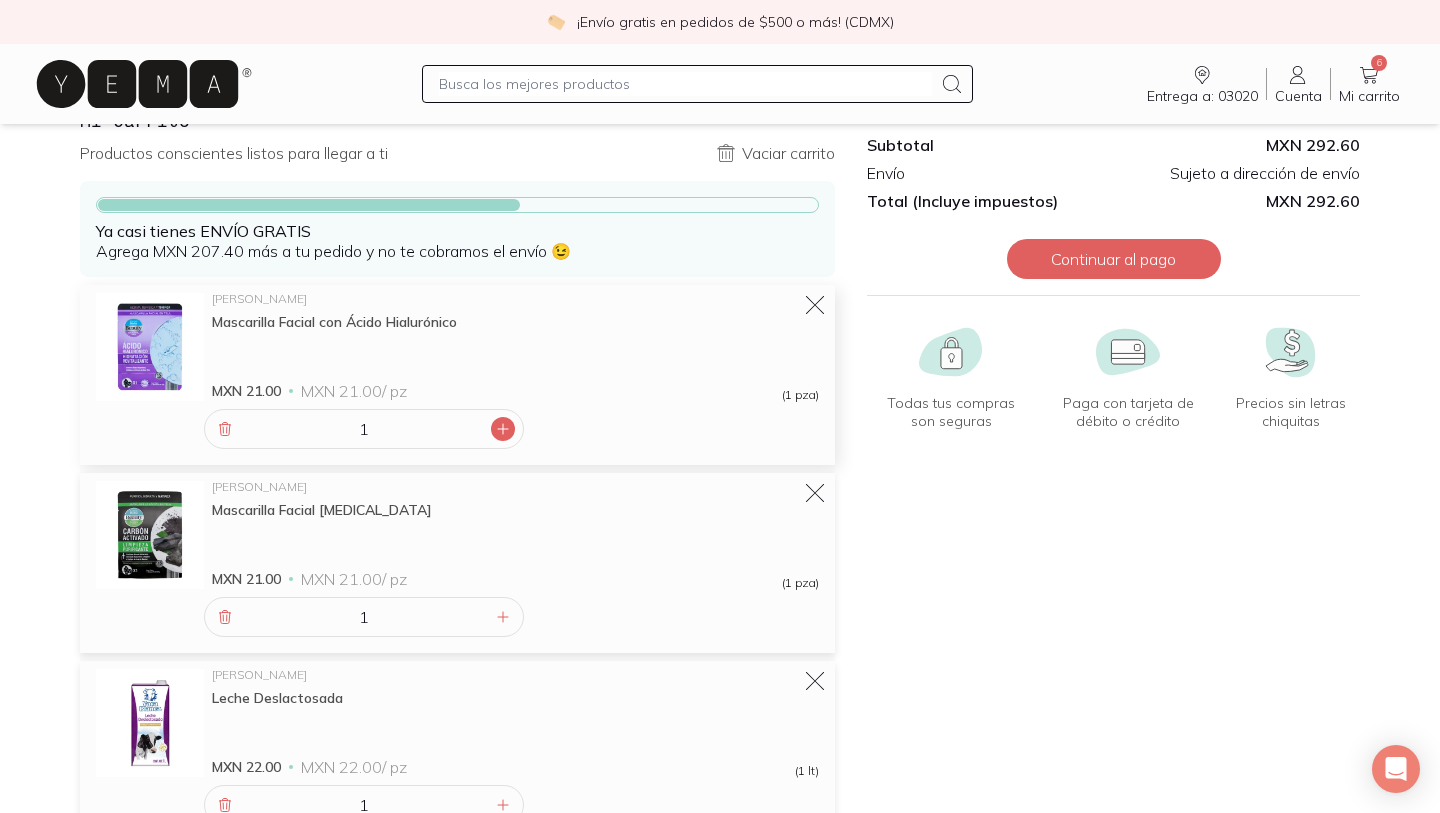 click 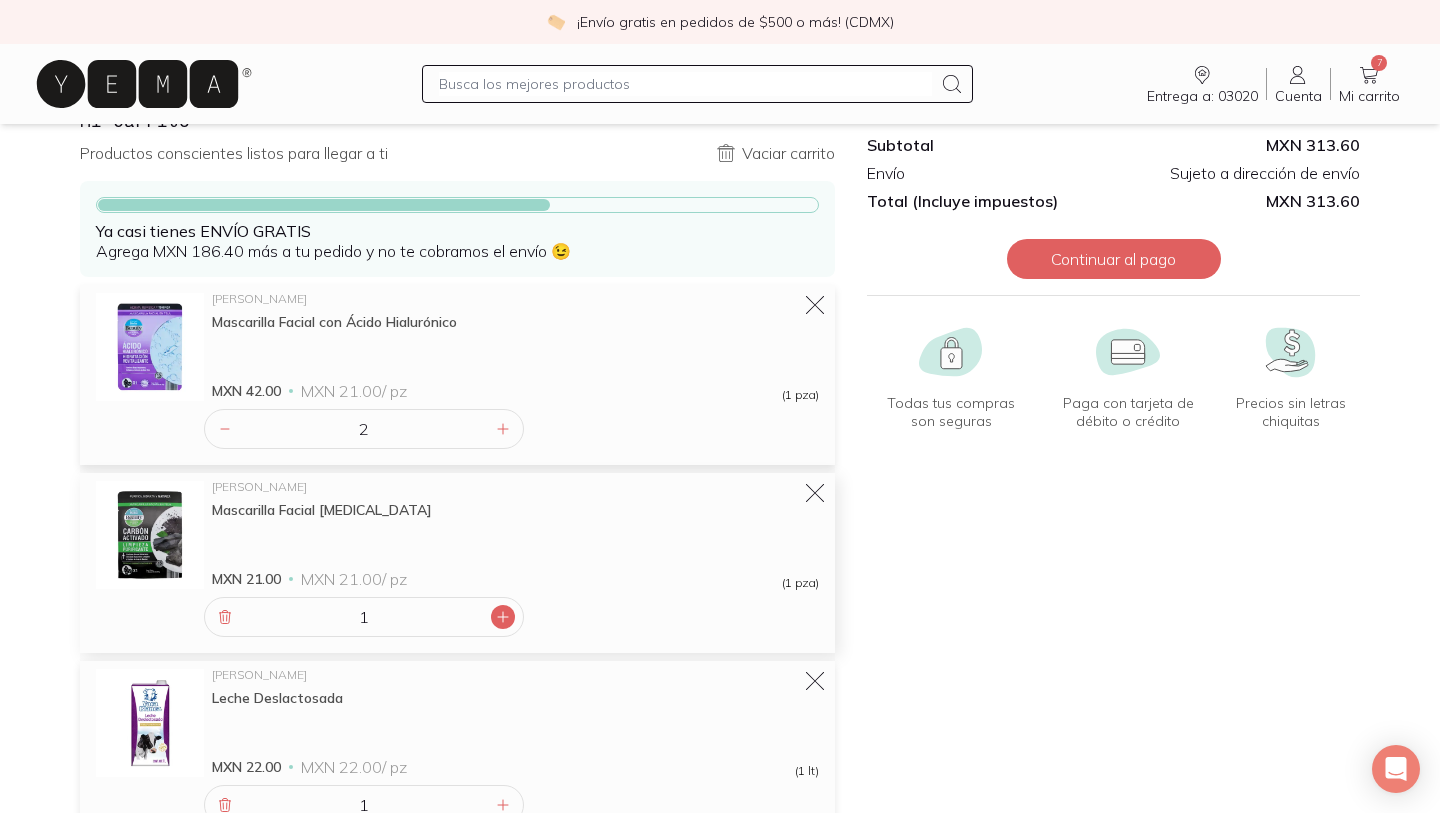 click 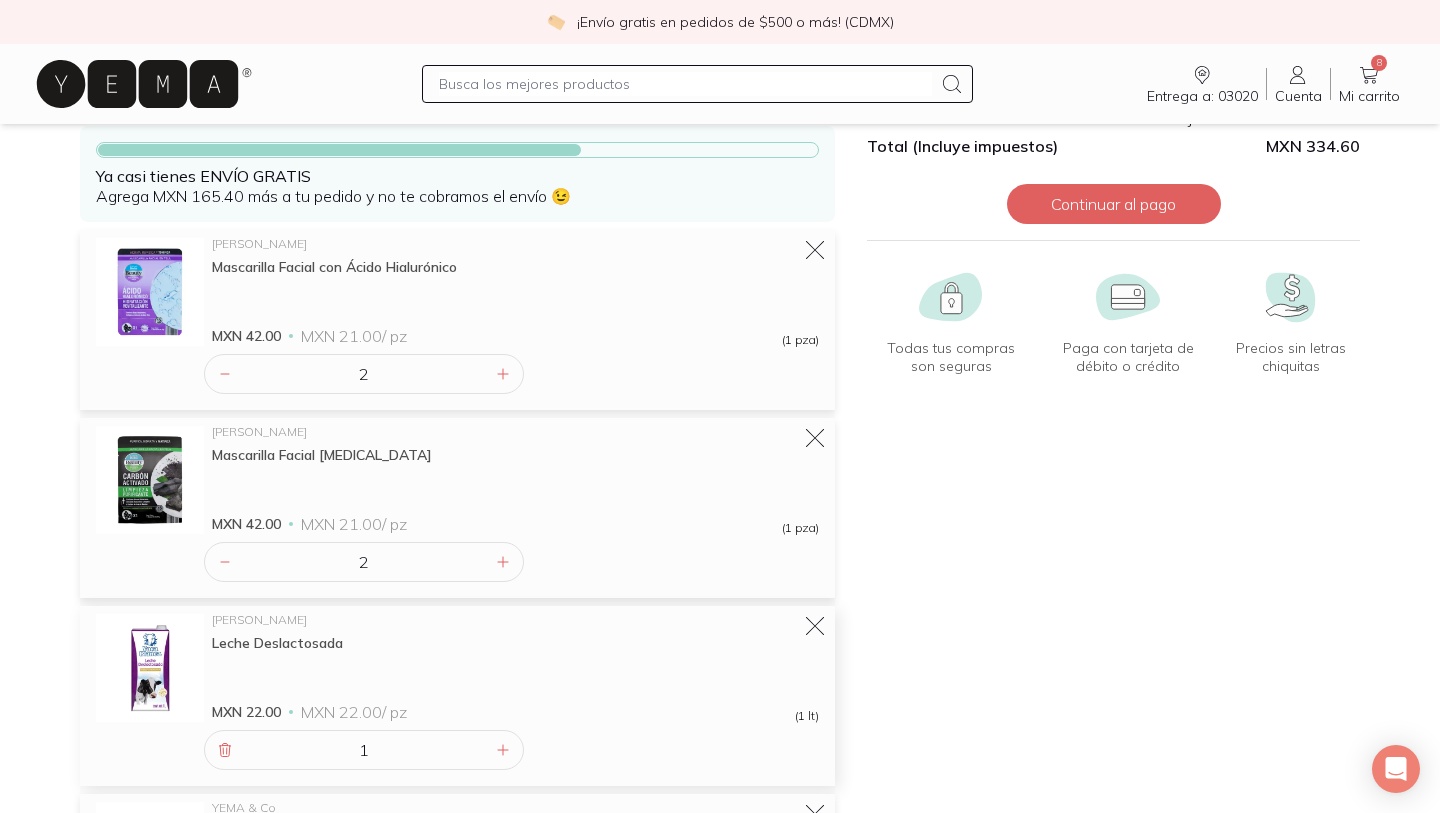scroll, scrollTop: 150, scrollLeft: 0, axis: vertical 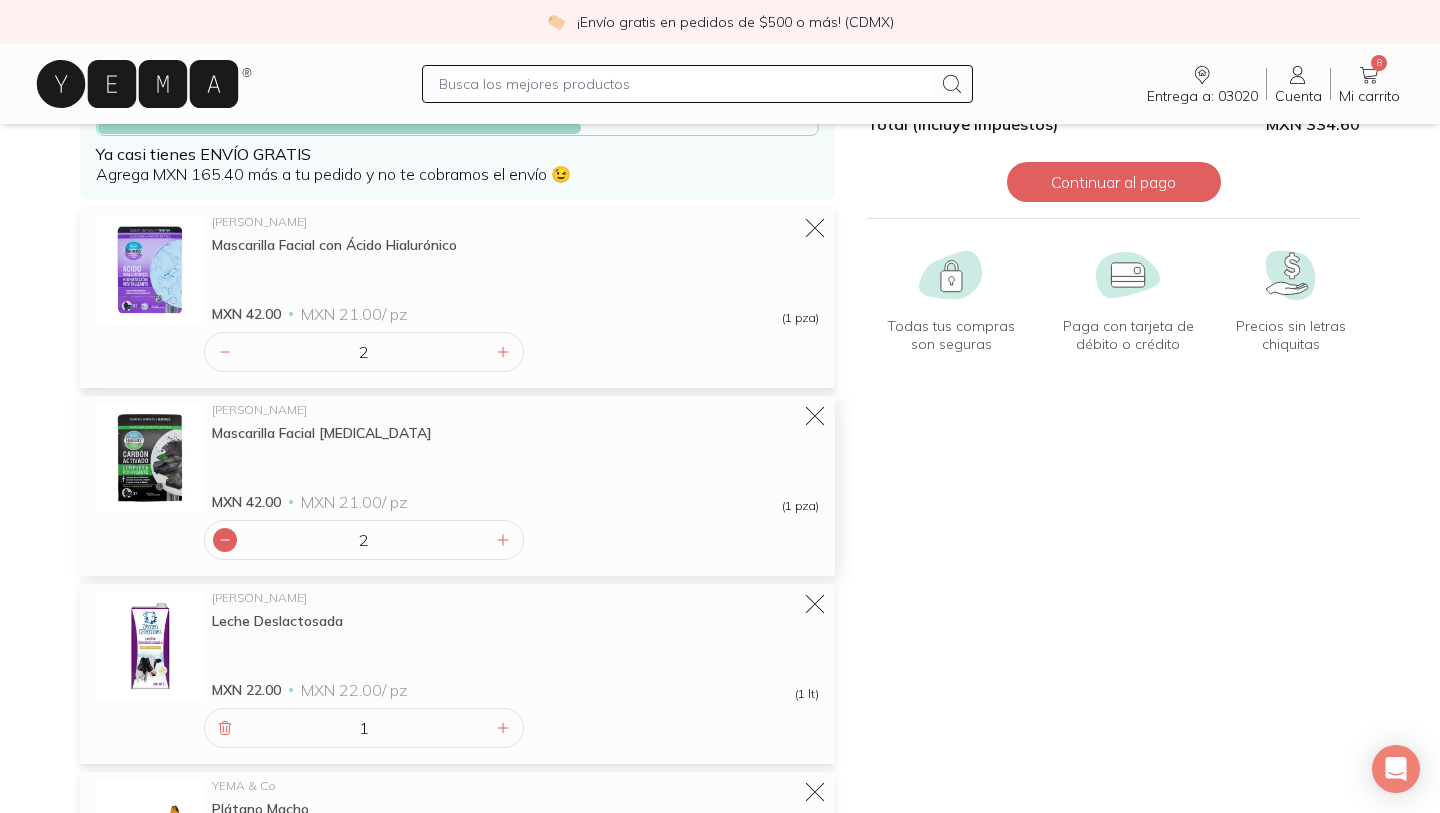 click 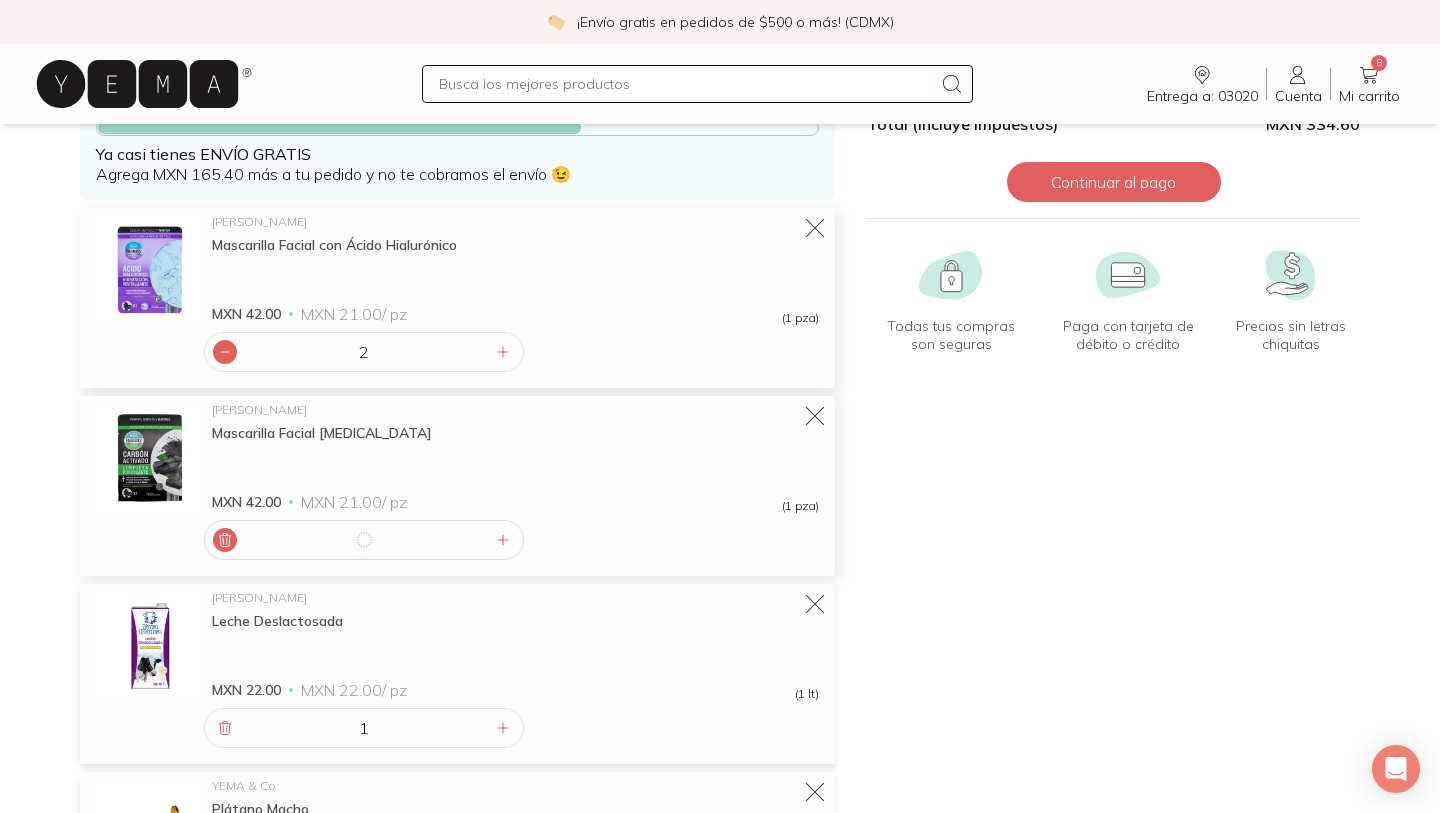 click 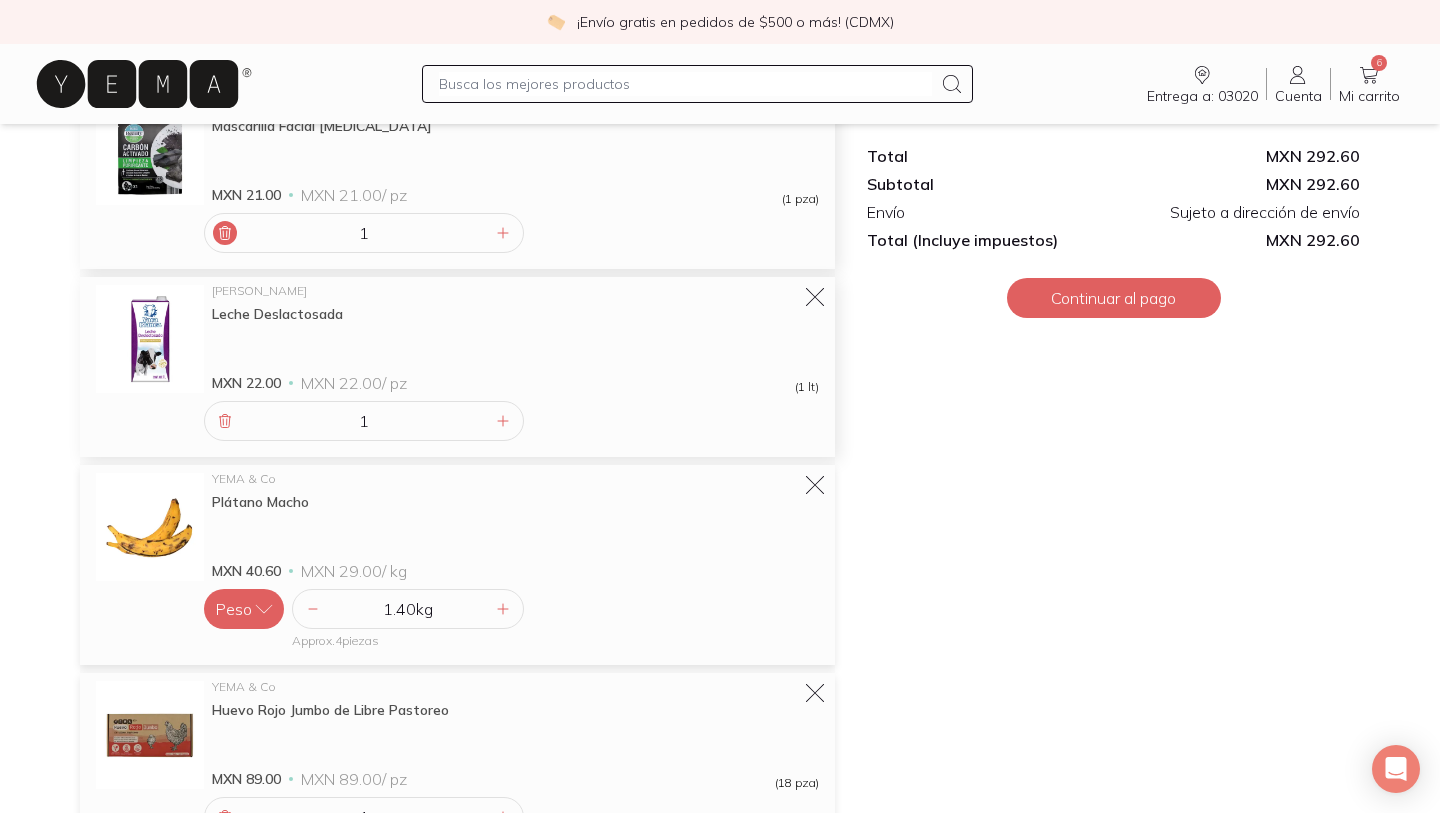 scroll, scrollTop: 460, scrollLeft: 0, axis: vertical 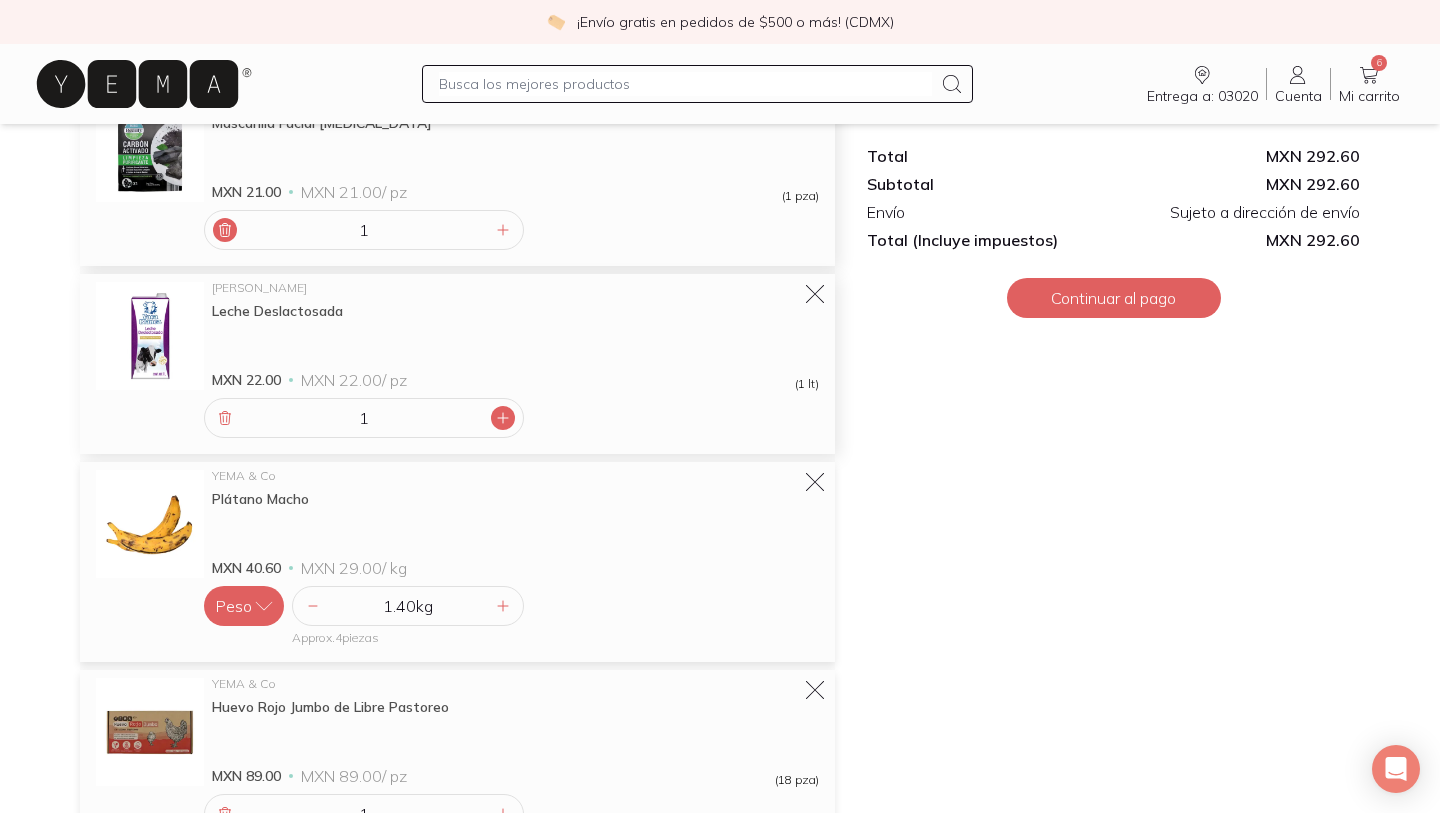 click at bounding box center [503, 418] 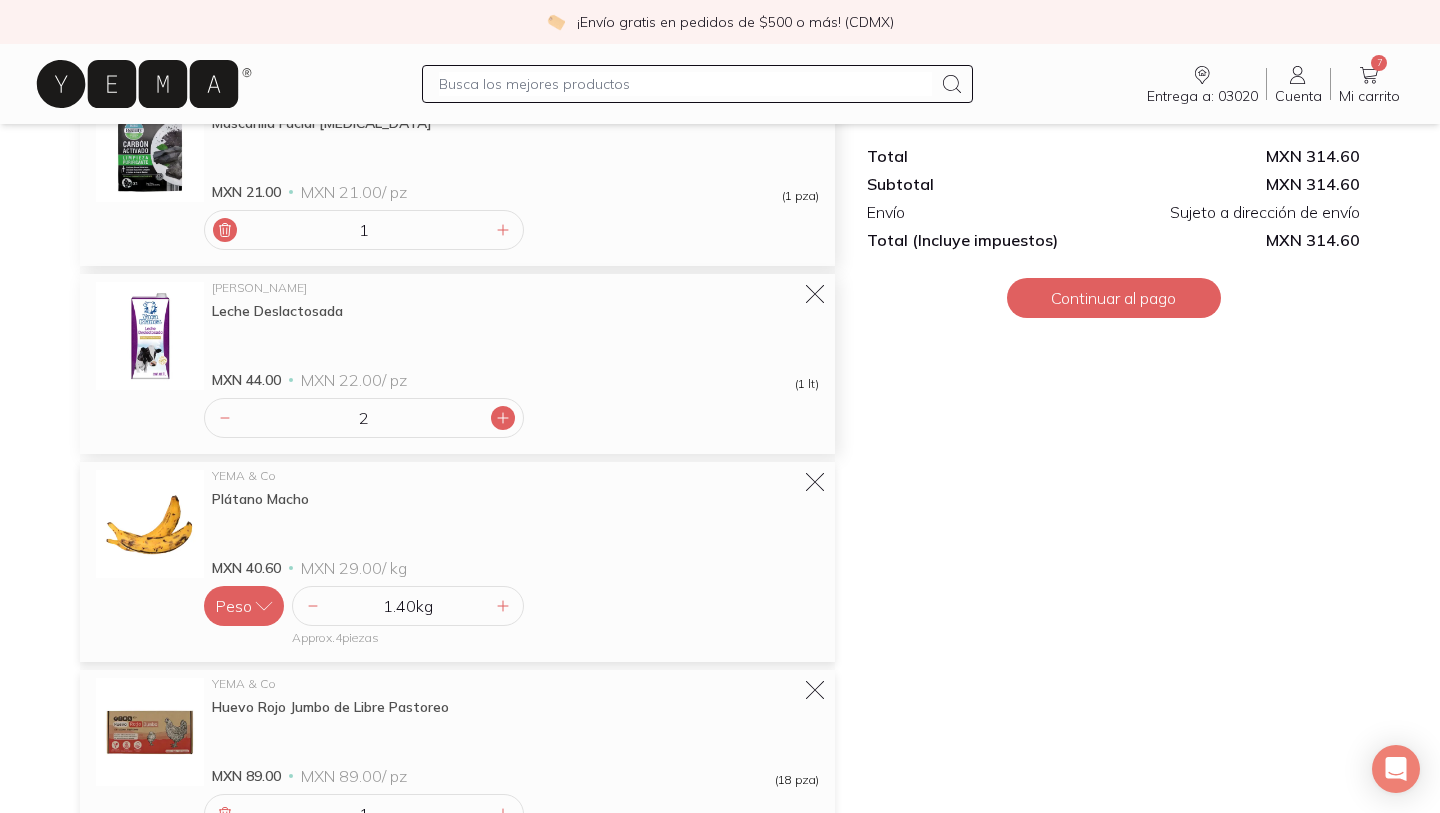 click at bounding box center (503, 418) 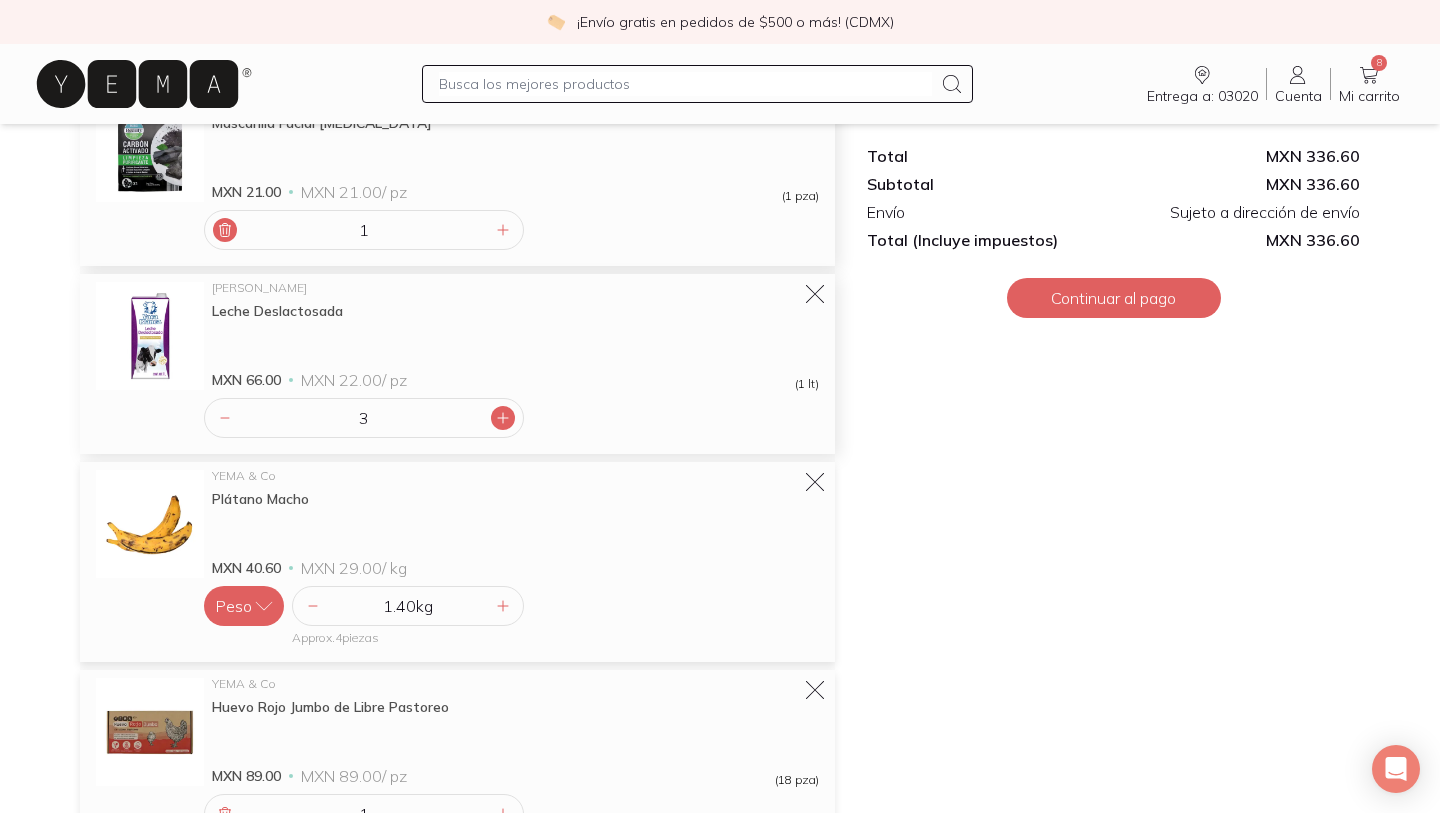 click 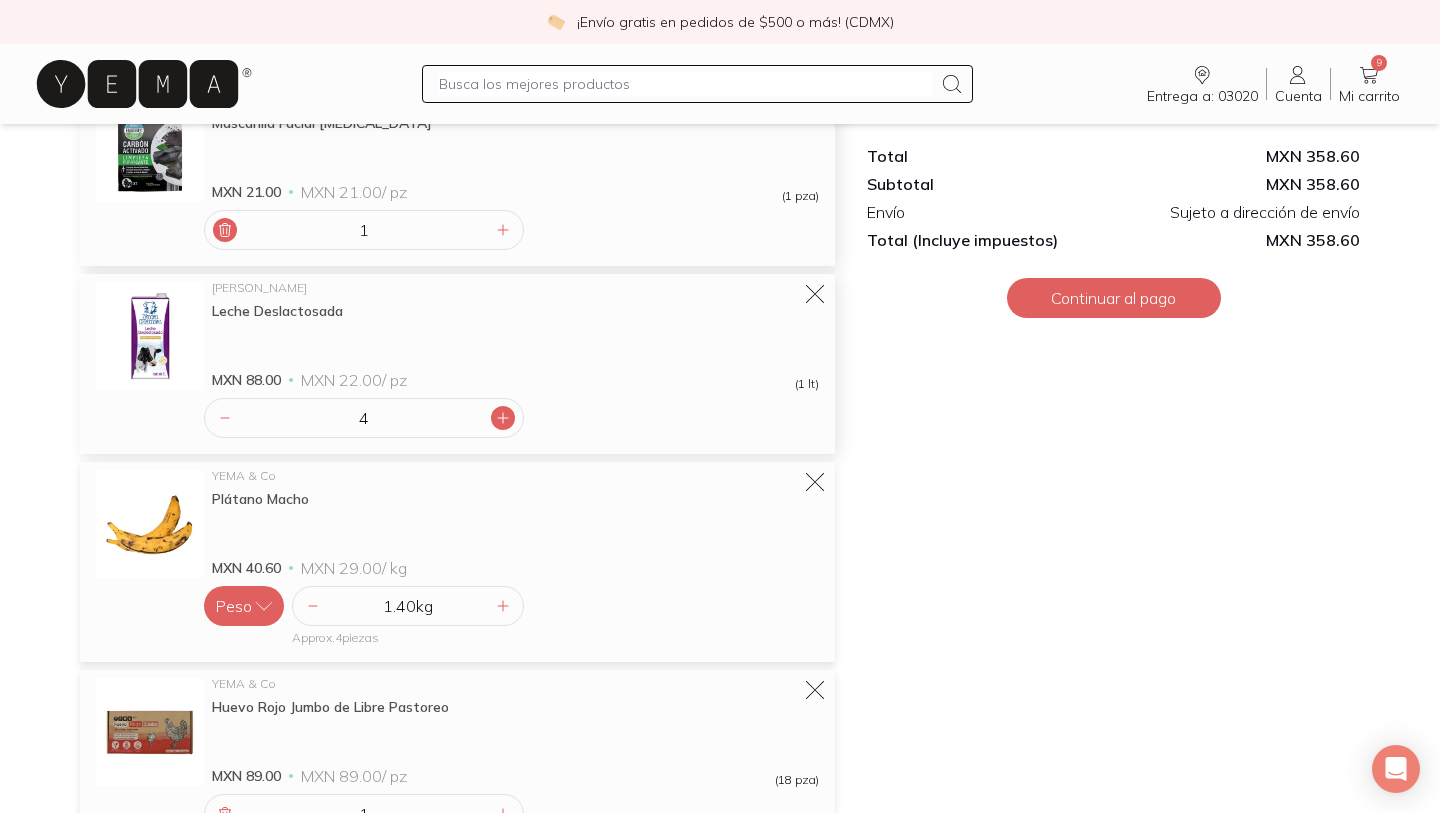 click 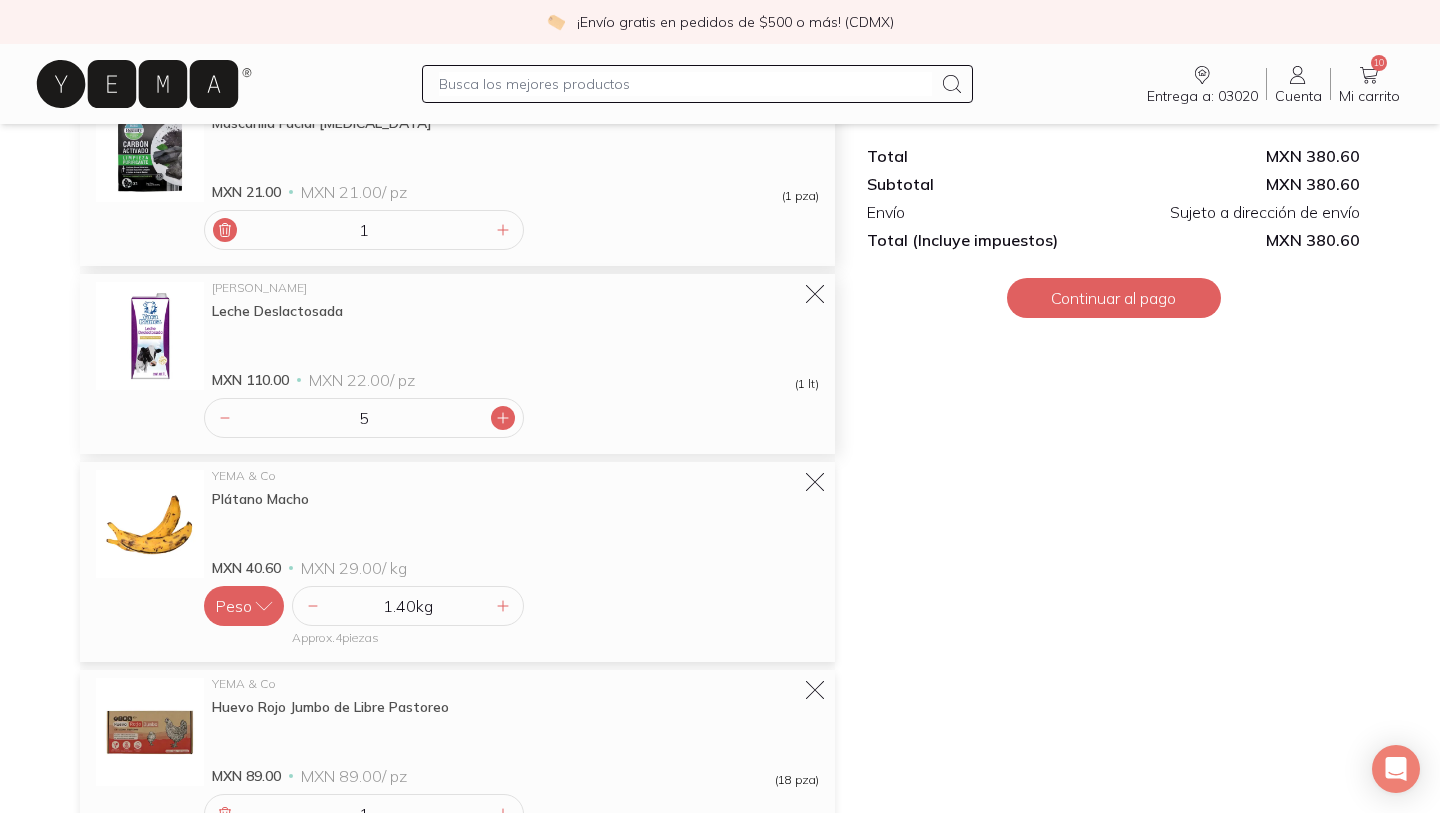 click 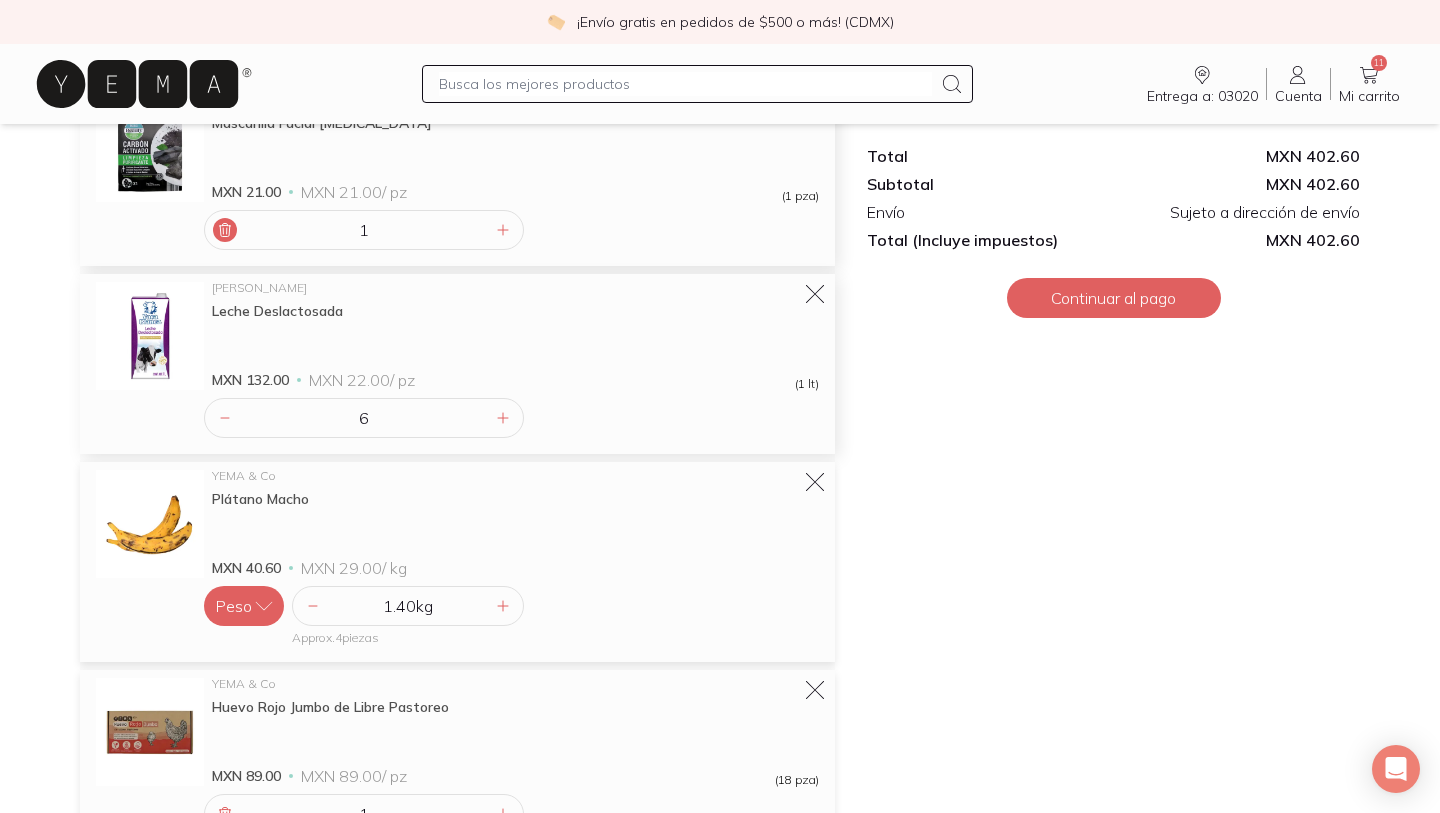click on "6" at bounding box center [364, 418] 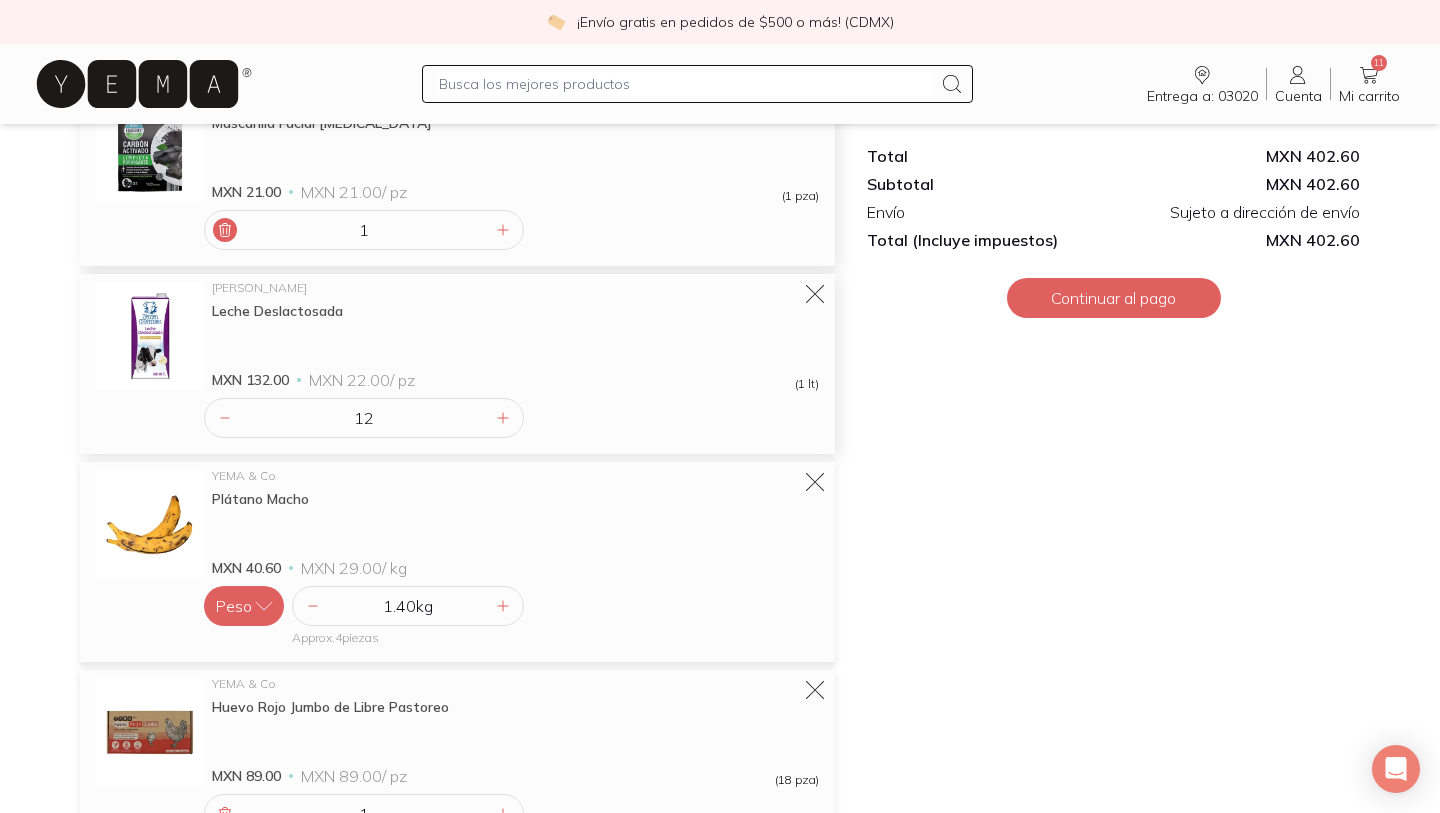click on "12" at bounding box center (511, 418) 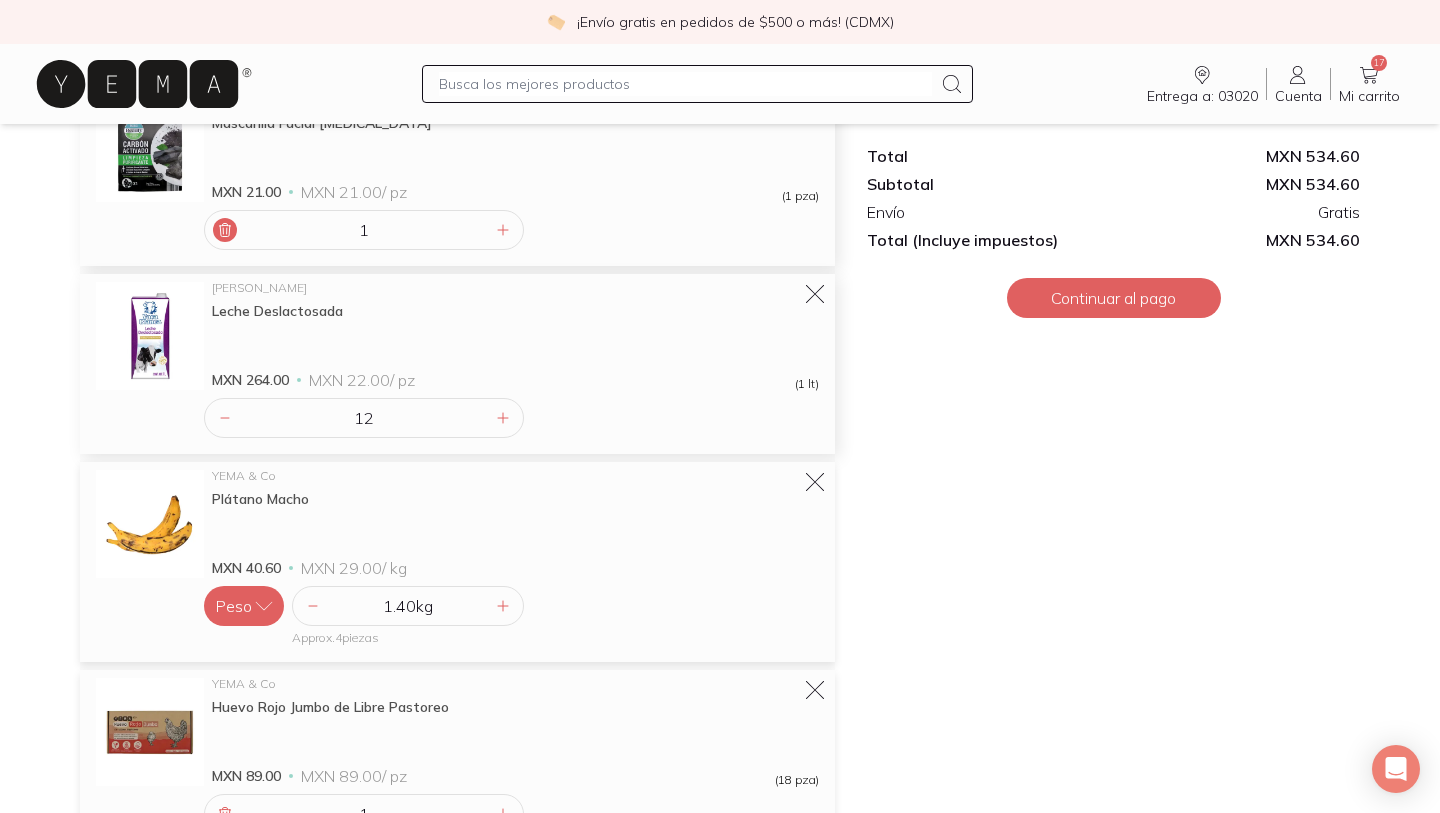 click on "12" at bounding box center [364, 418] 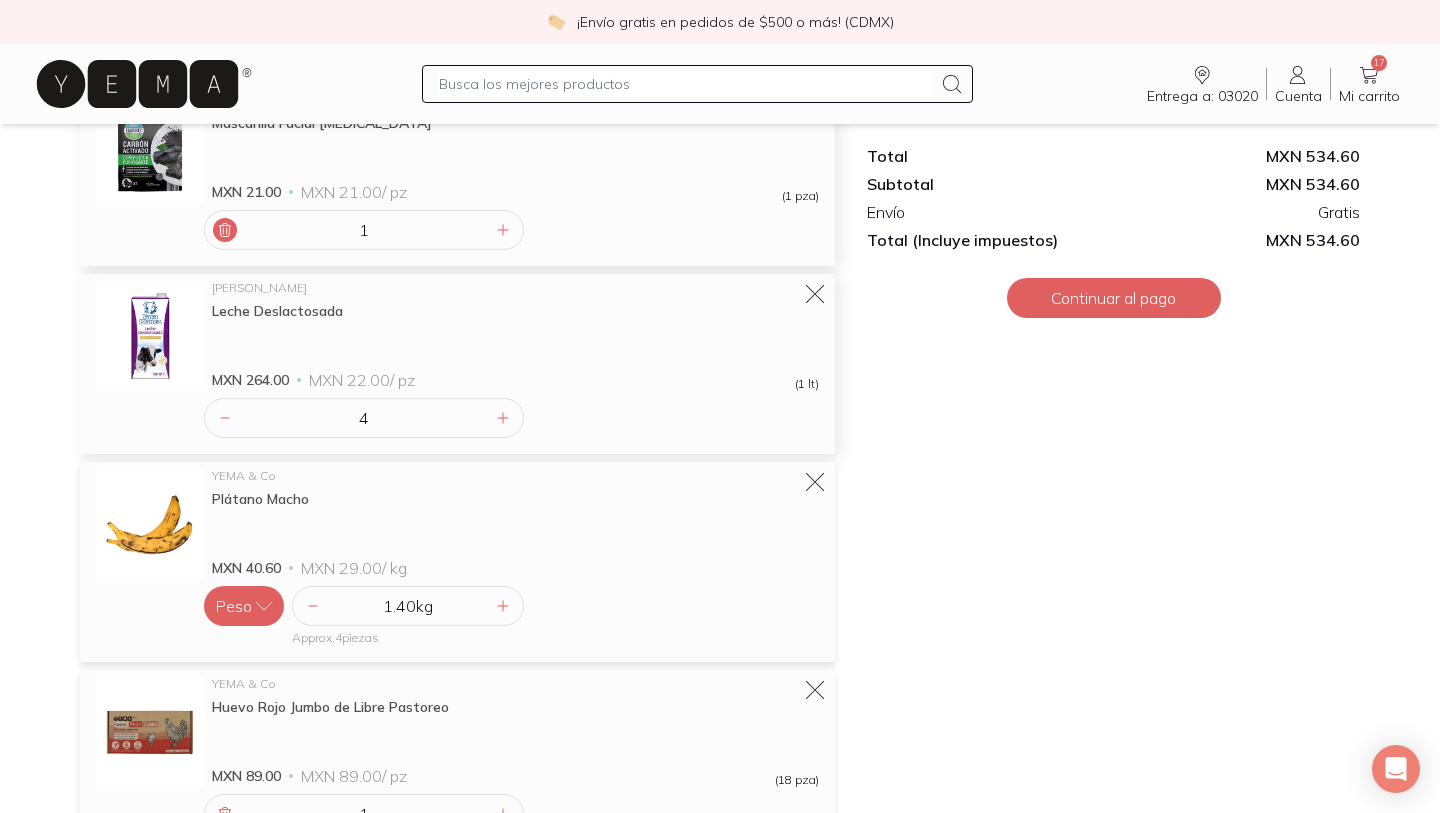 type on "4" 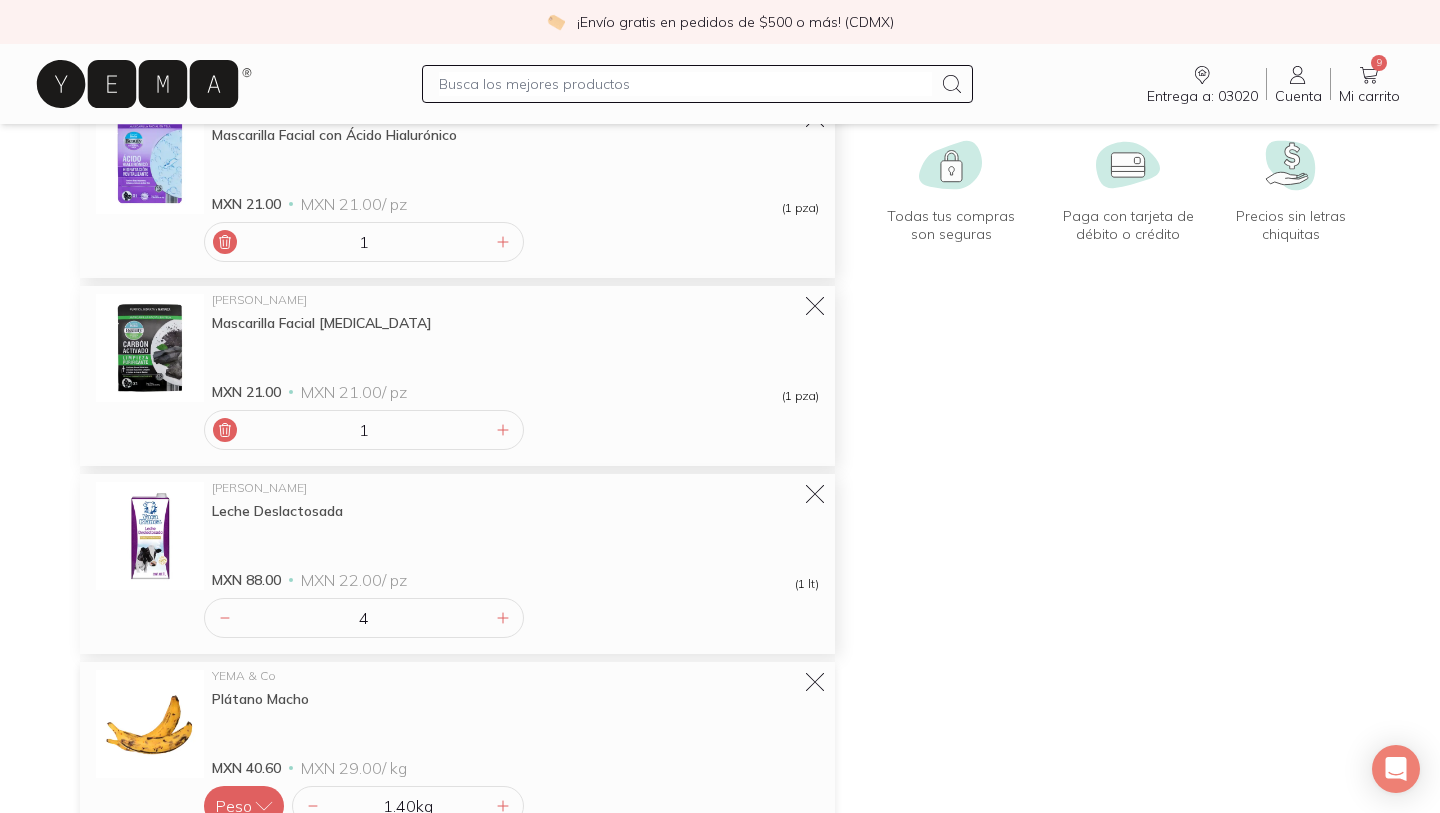 scroll, scrollTop: 0, scrollLeft: 0, axis: both 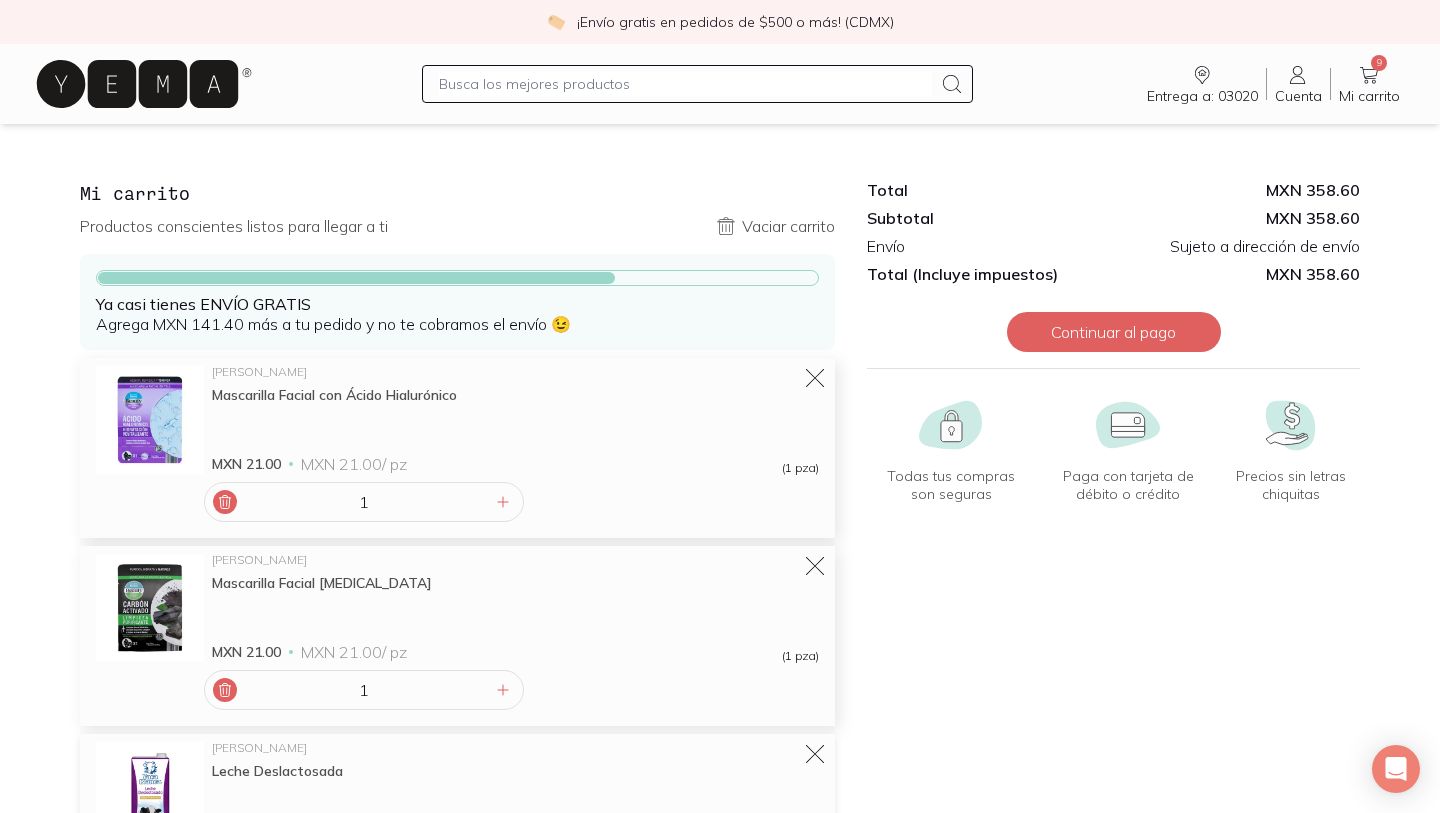 click 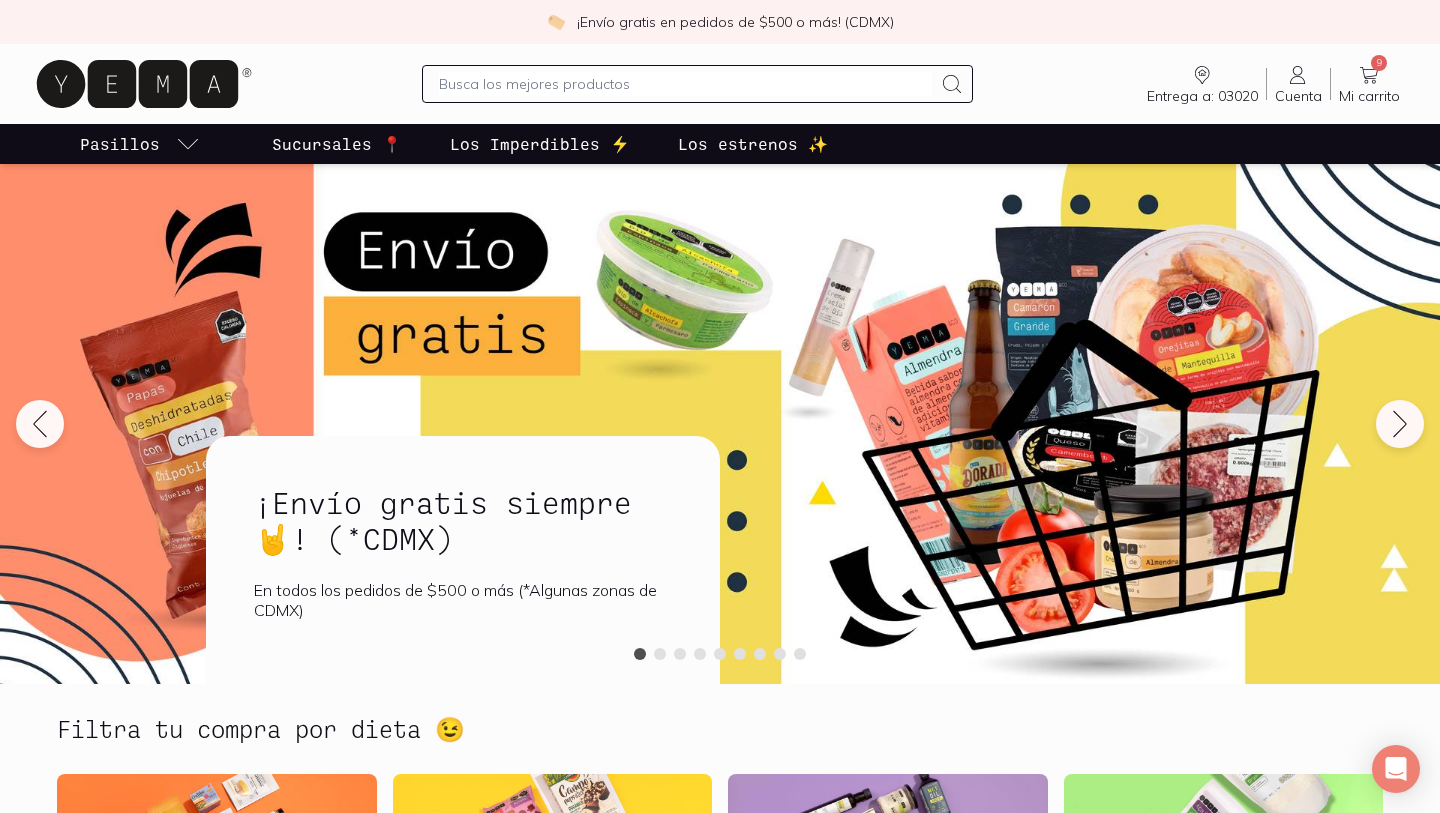 click at bounding box center [685, 84] 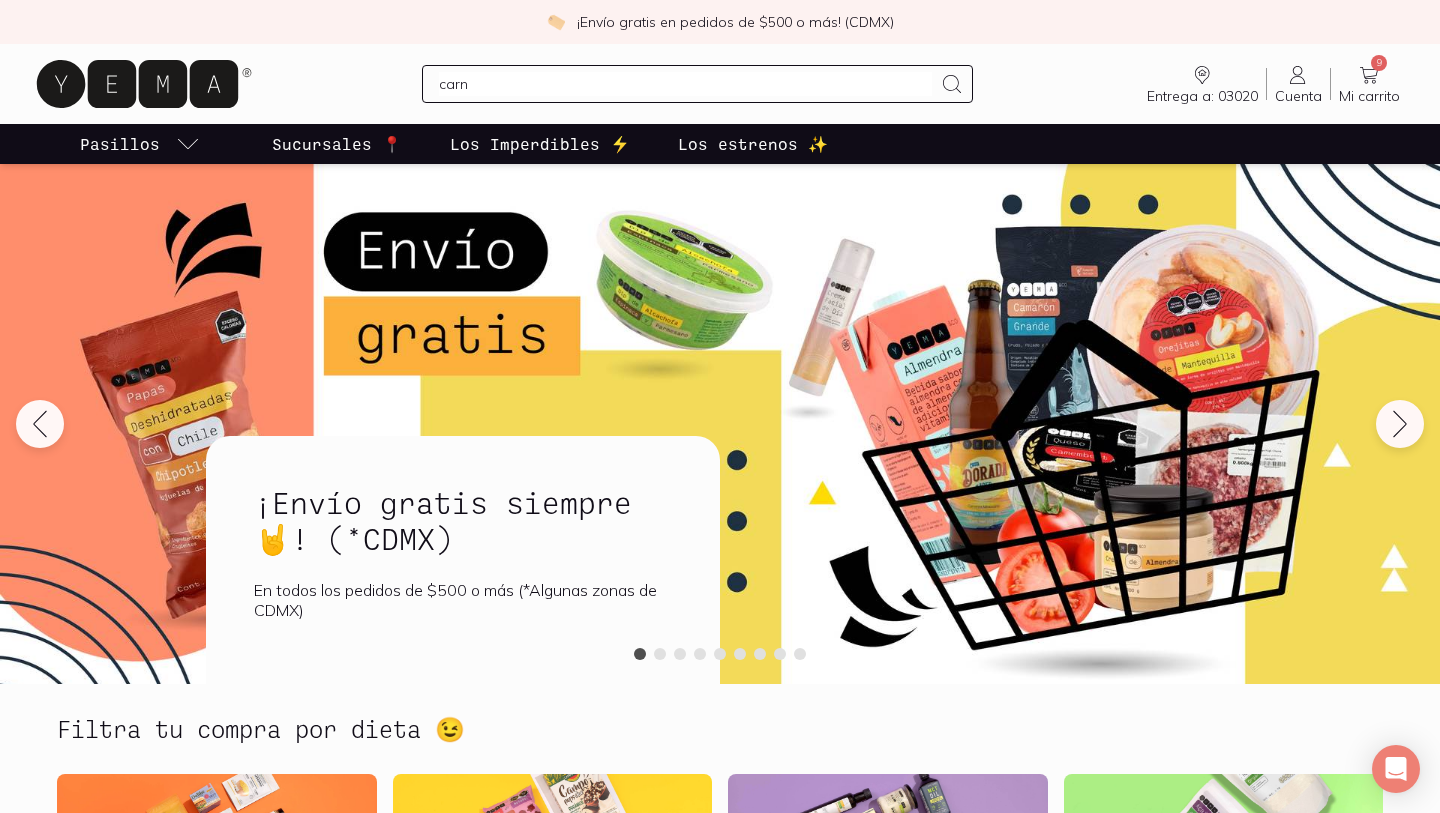type on "carne" 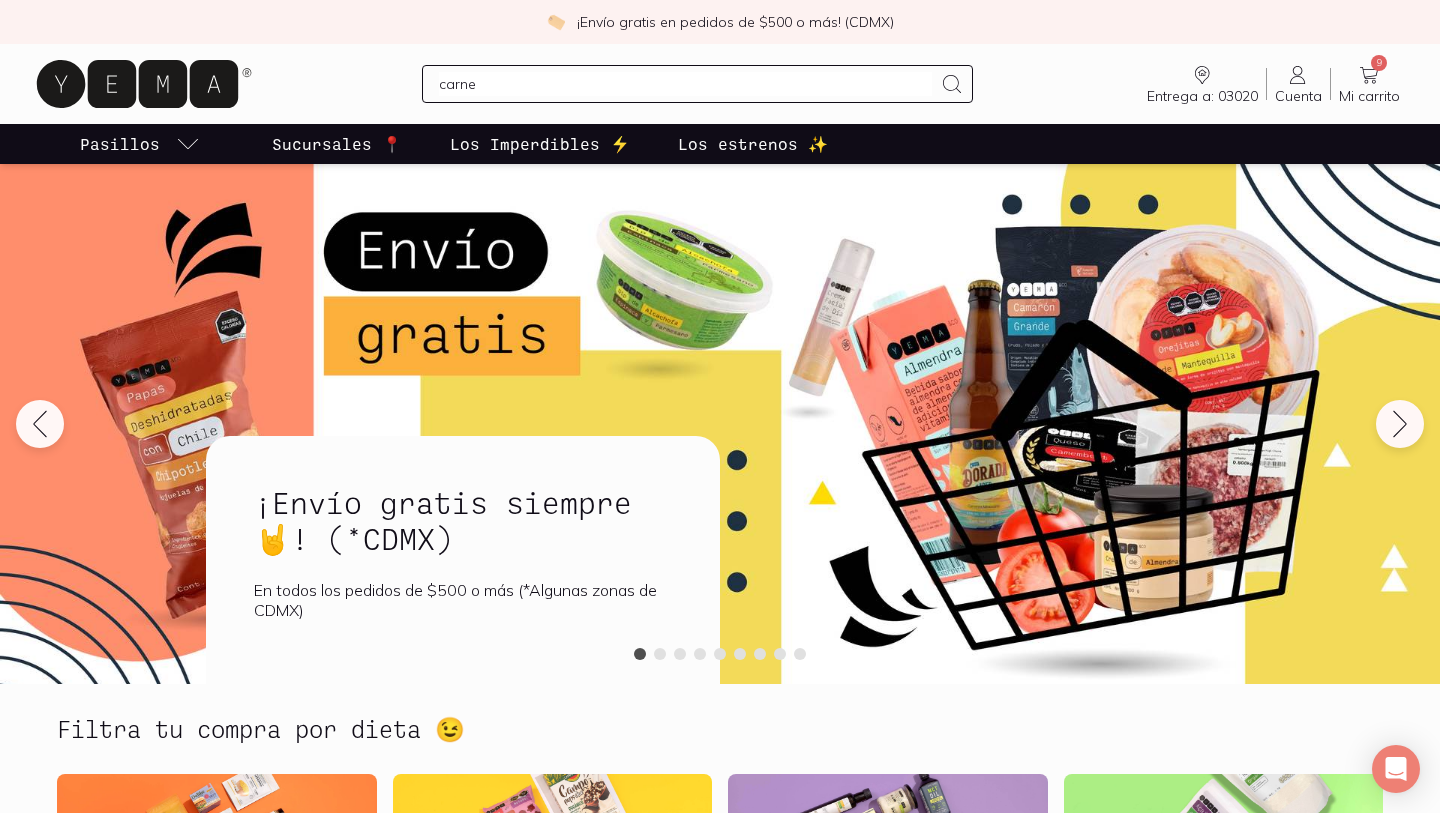 type 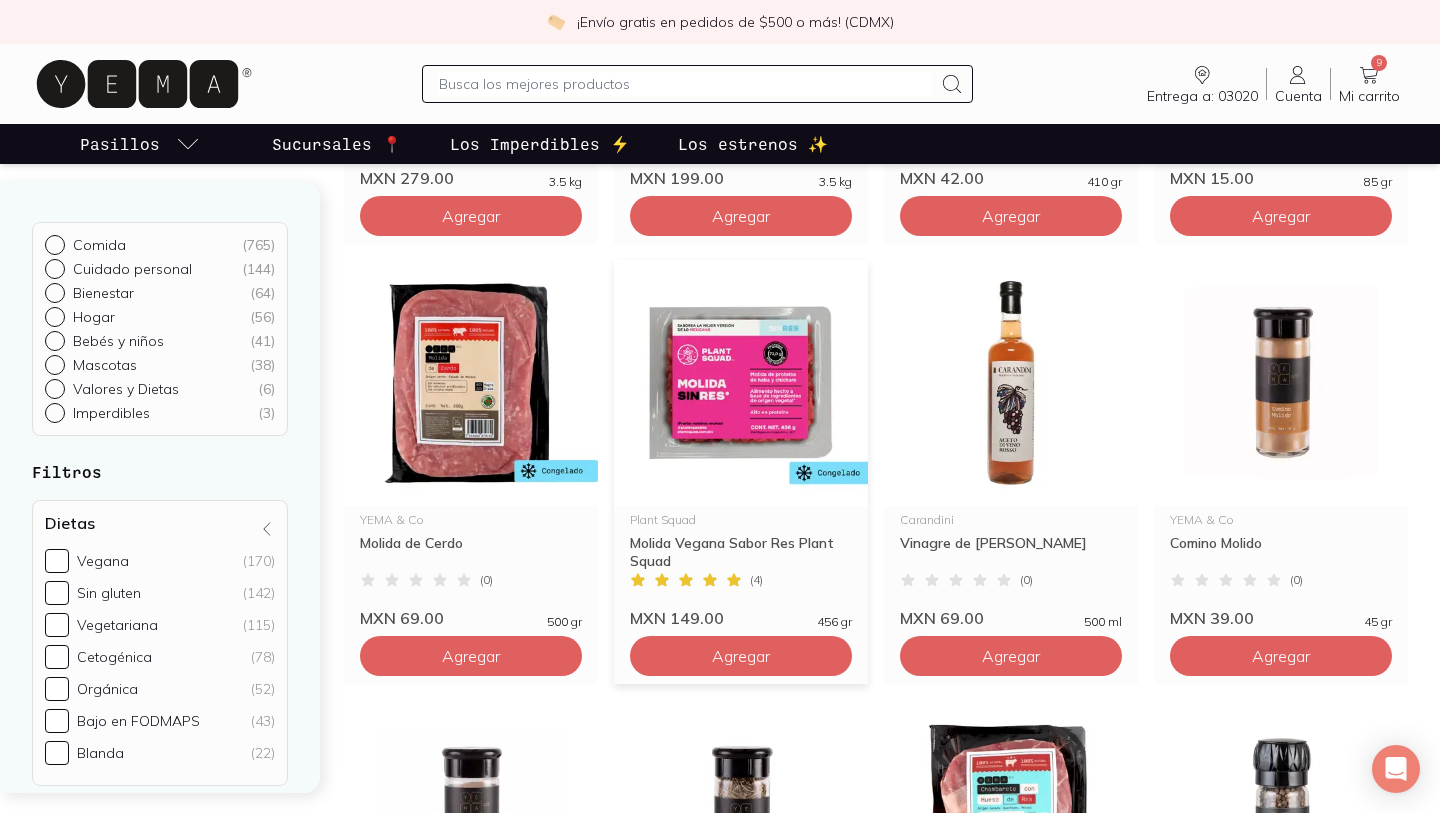 scroll, scrollTop: 1026, scrollLeft: 0, axis: vertical 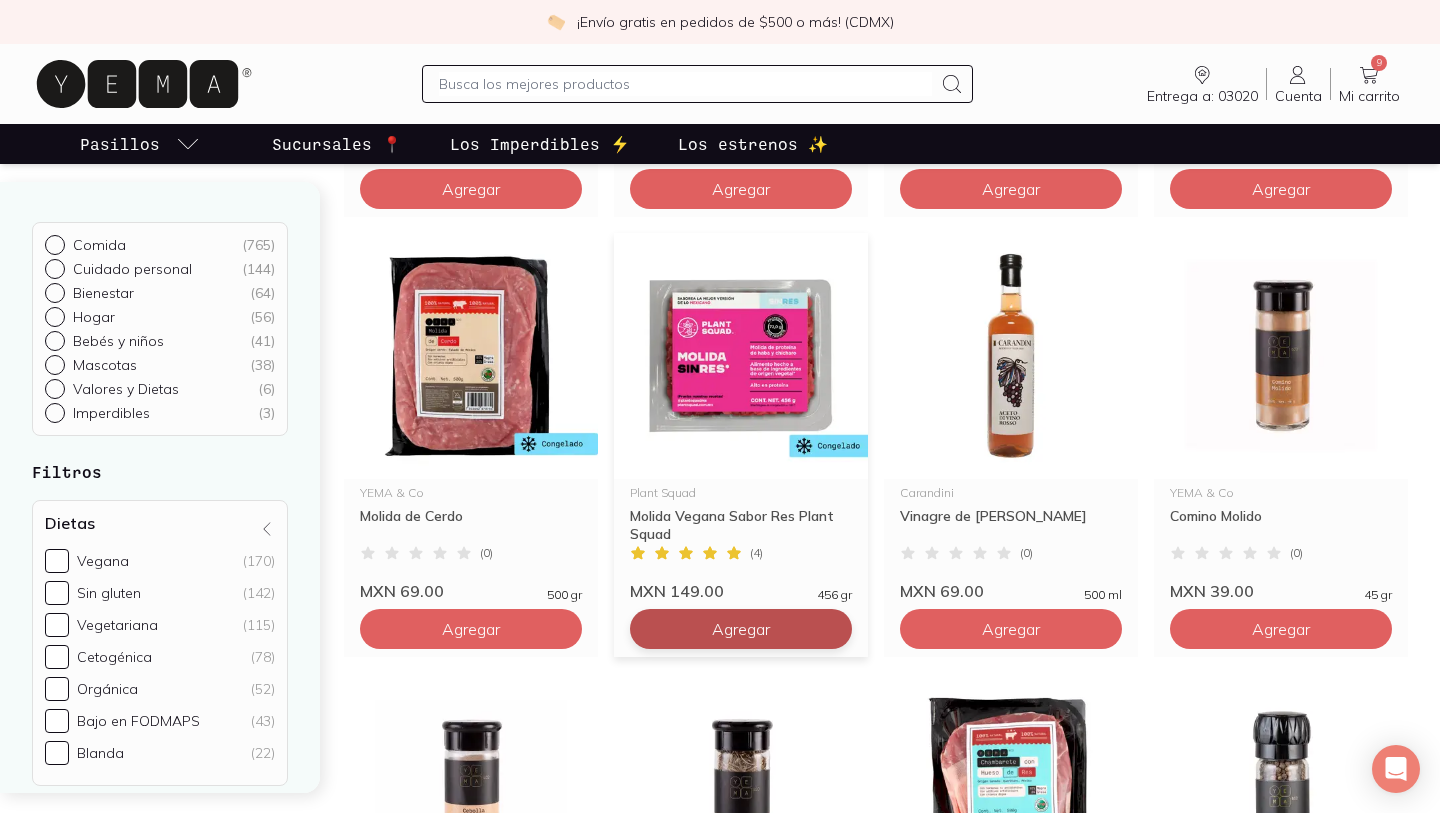click on "Agregar" at bounding box center [471, -251] 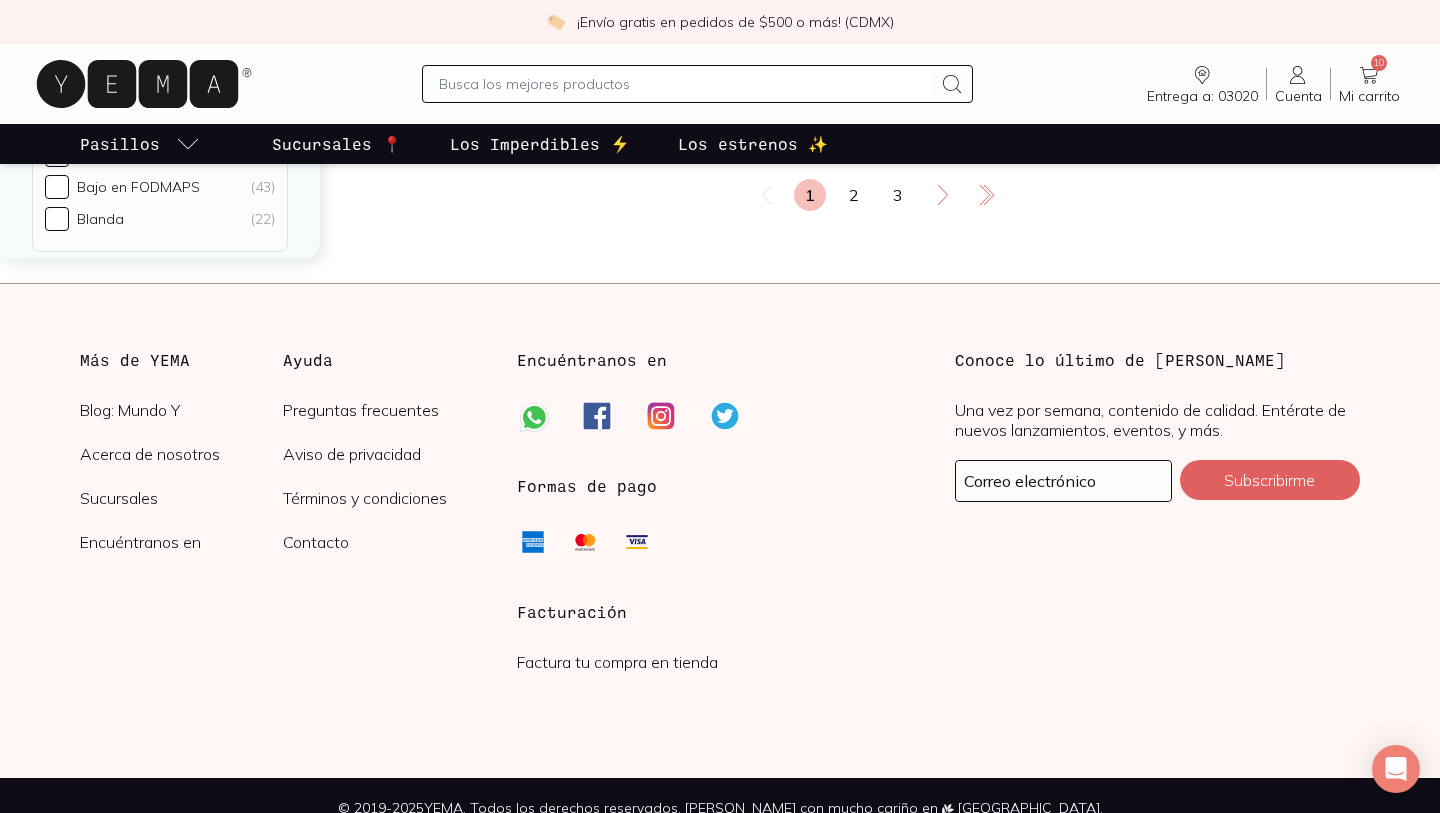 scroll, scrollTop: 3777, scrollLeft: 0, axis: vertical 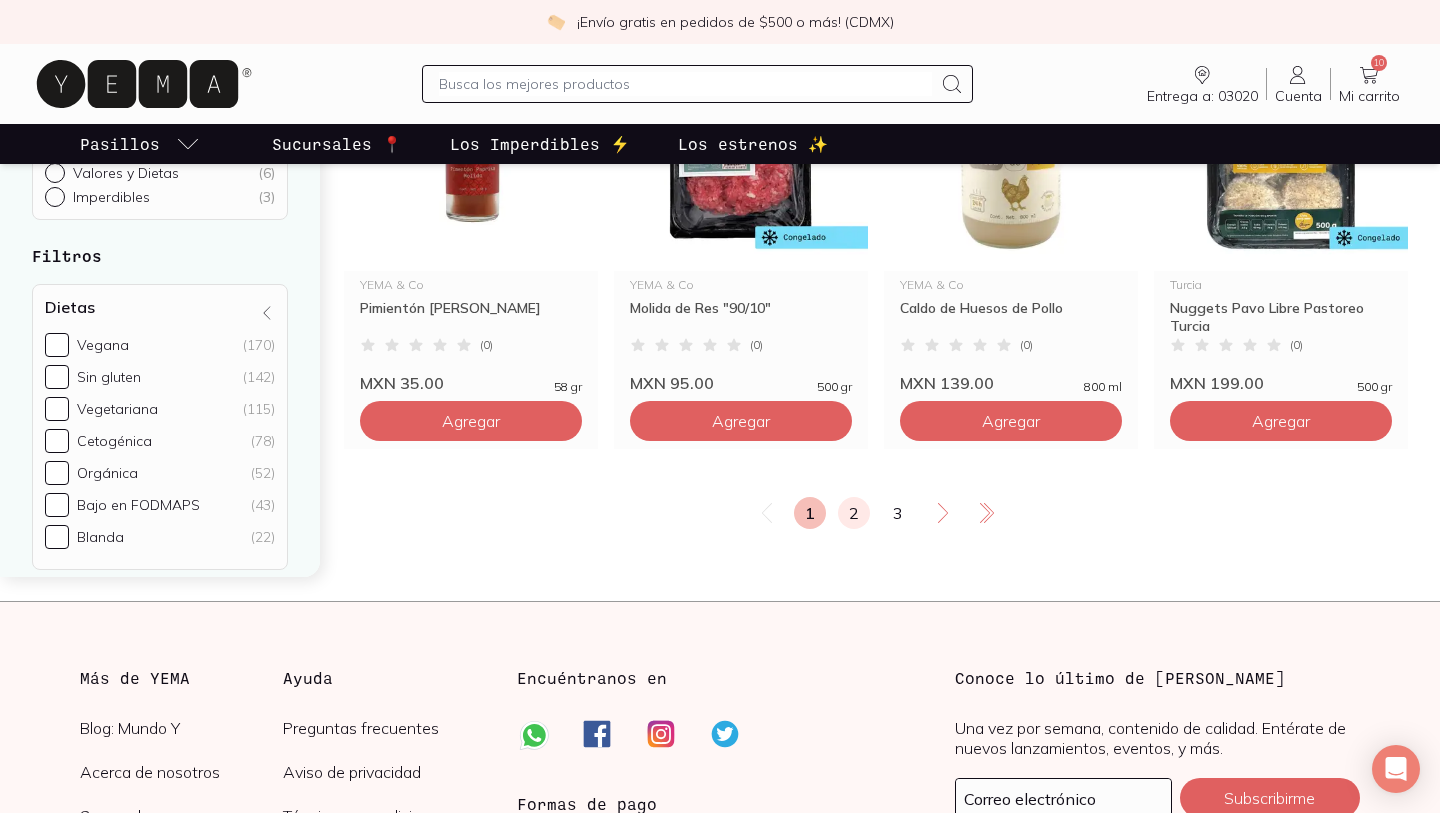 click on "2" at bounding box center [854, 513] 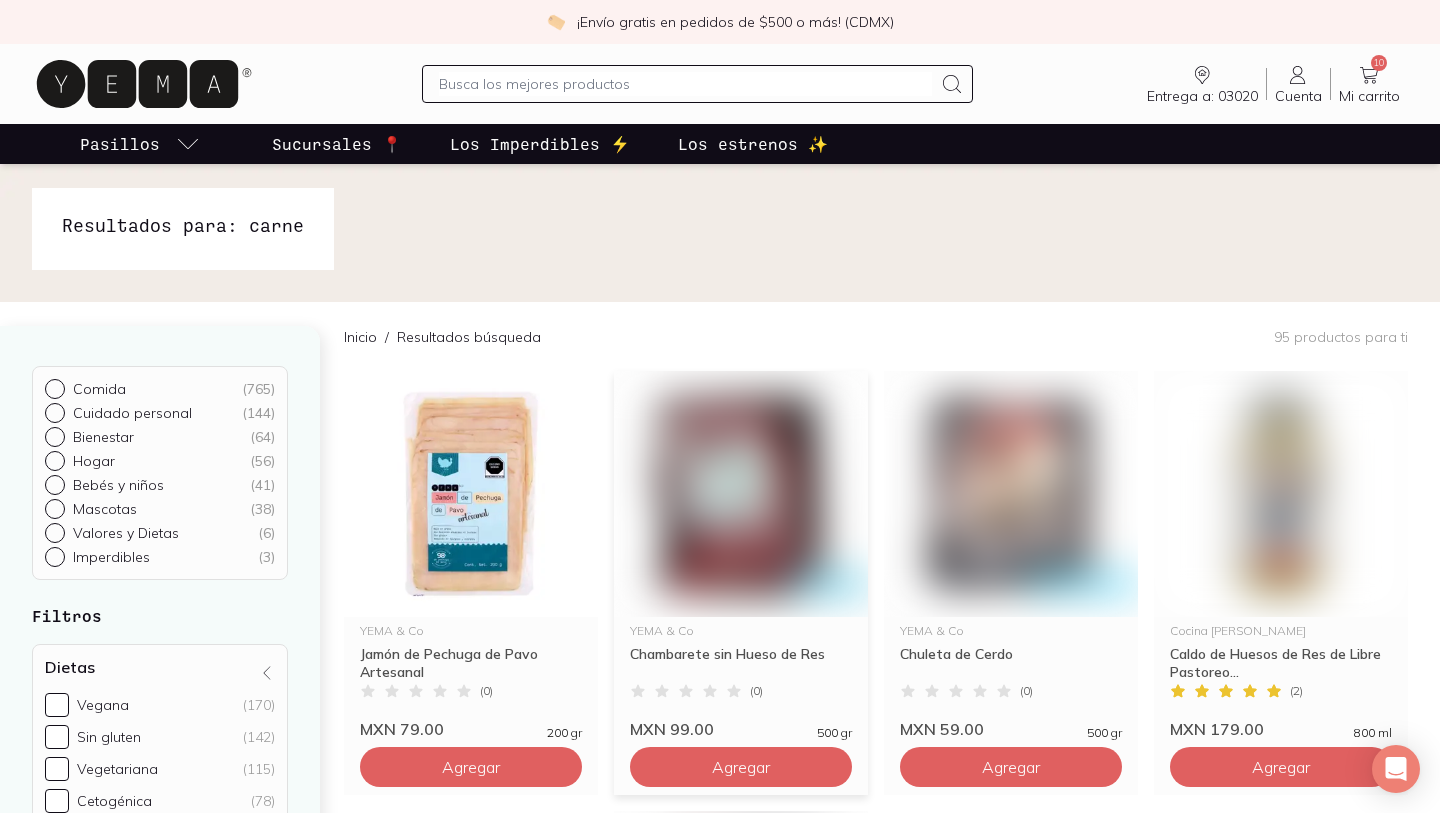 scroll, scrollTop: 0, scrollLeft: 0, axis: both 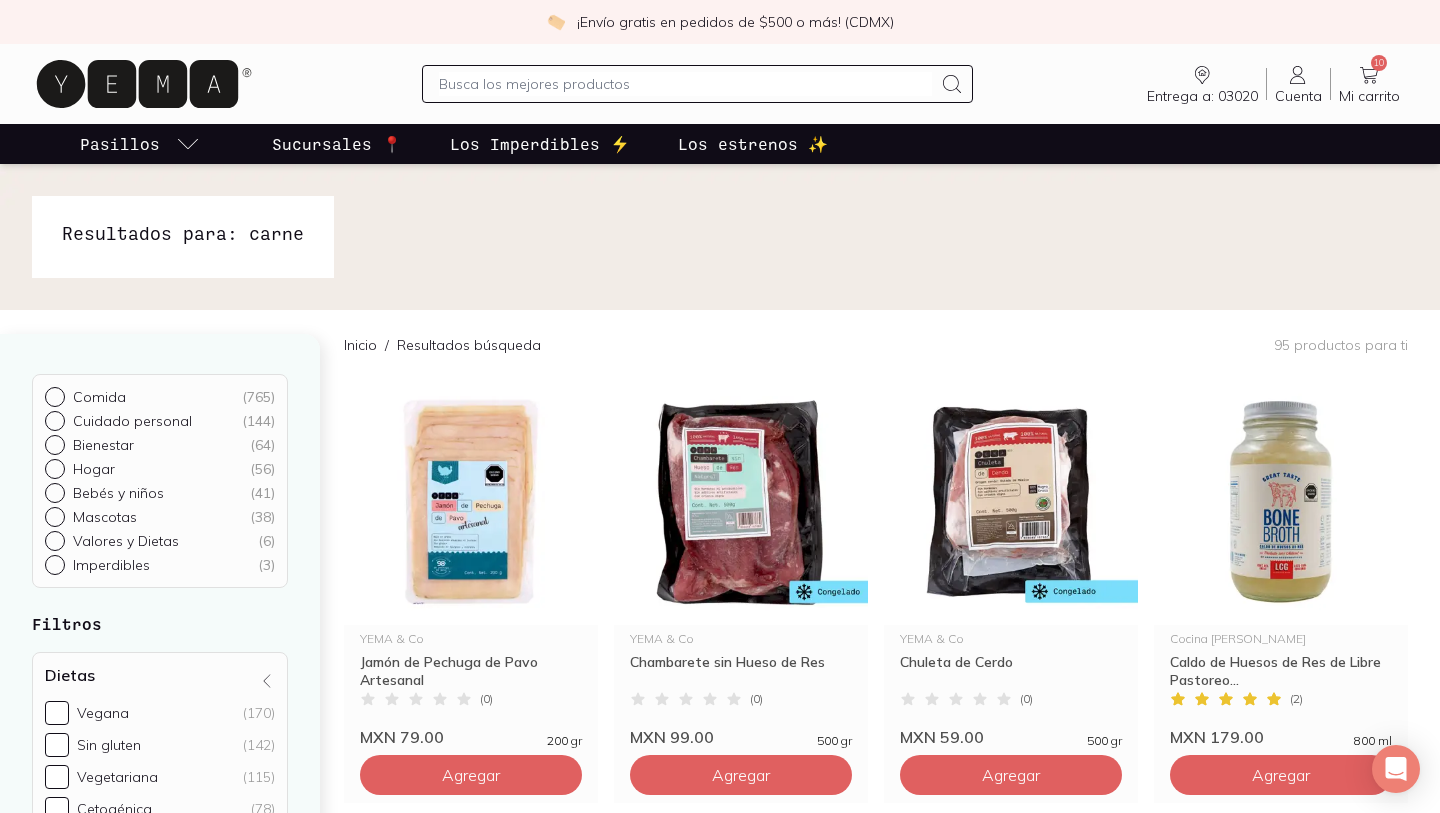 click on "Inicio / Resultados búsqueda 95   productos para ti" at bounding box center (876, 344) 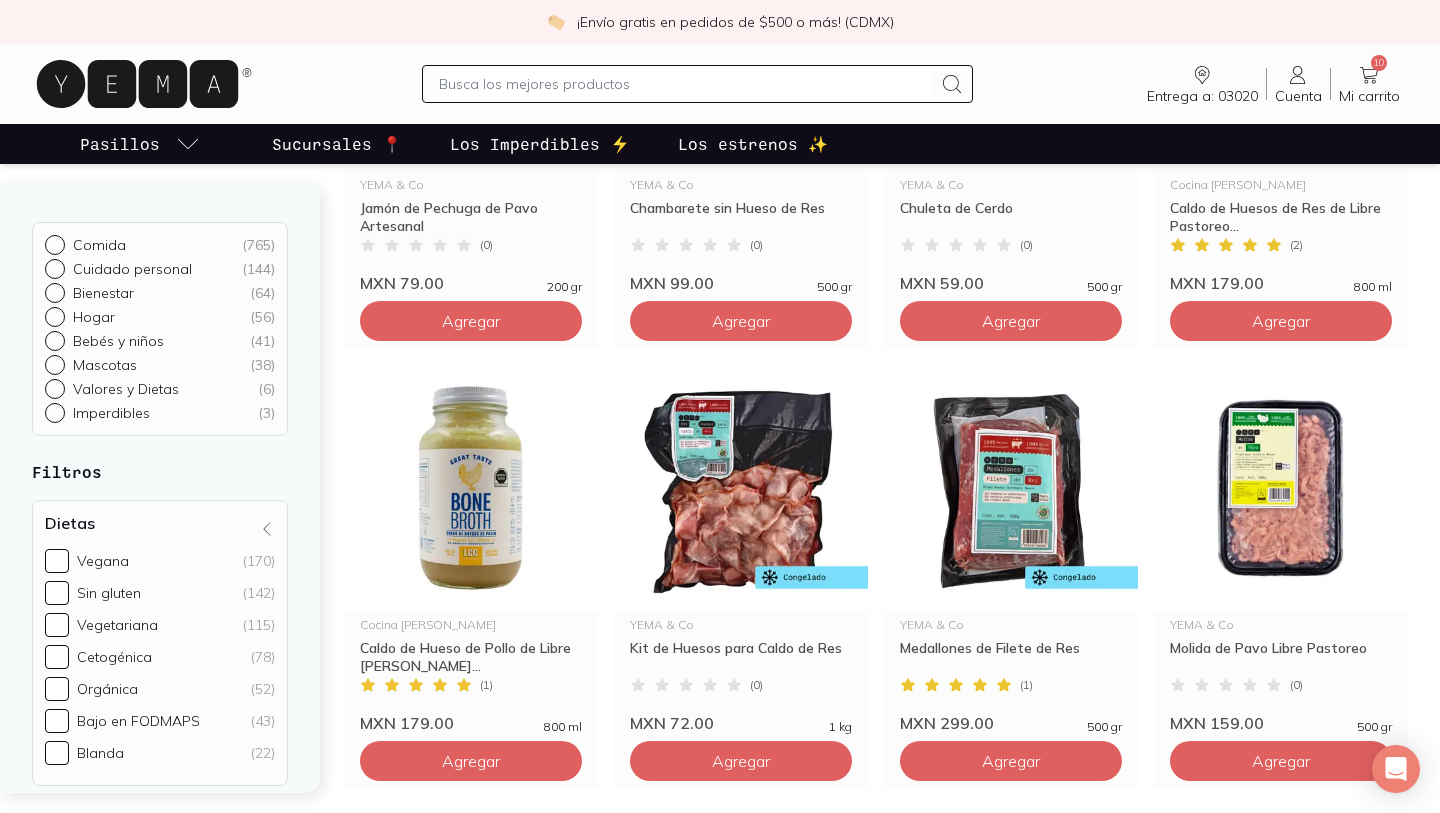 scroll, scrollTop: 458, scrollLeft: 0, axis: vertical 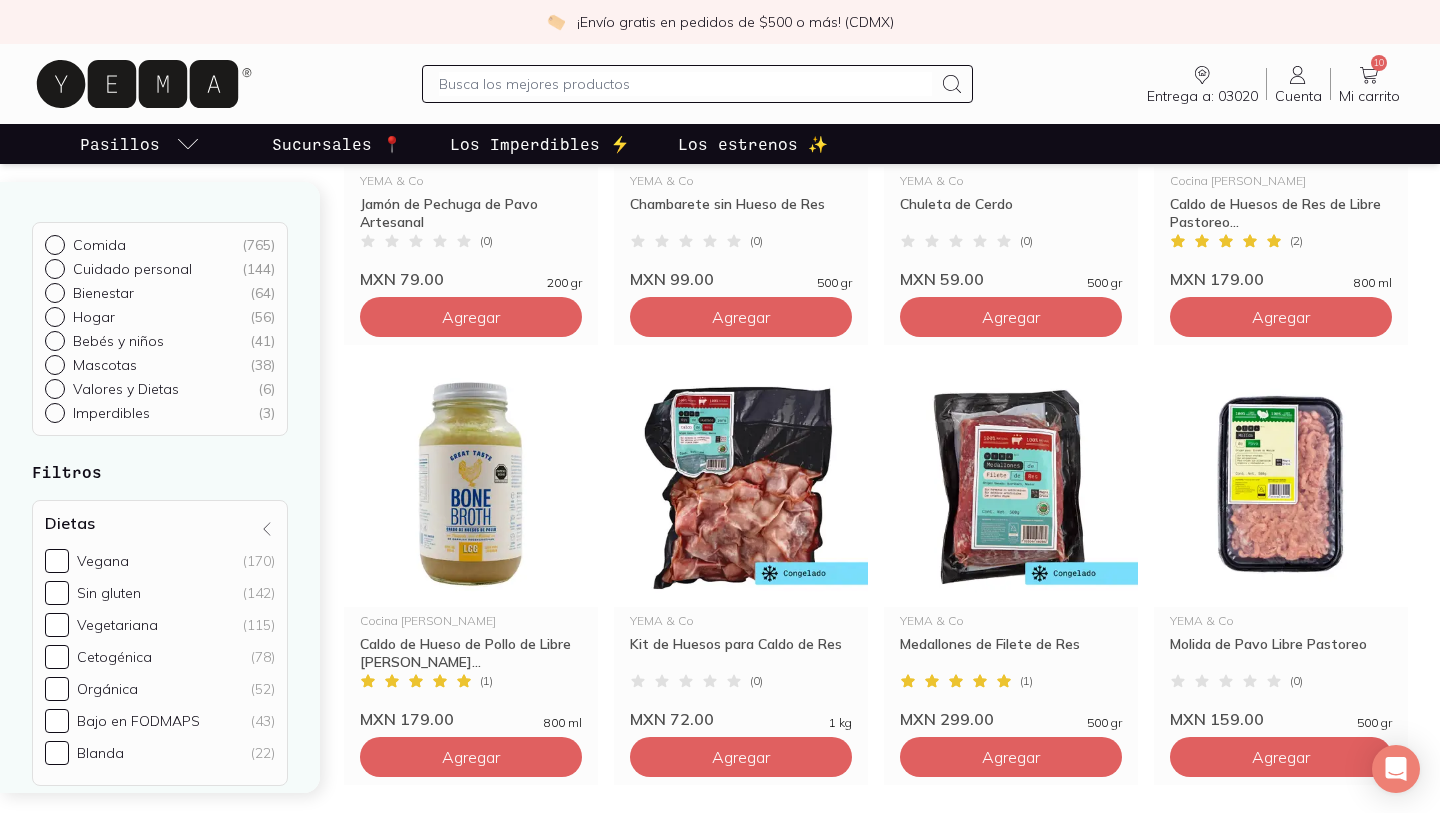 click at bounding box center [685, 84] 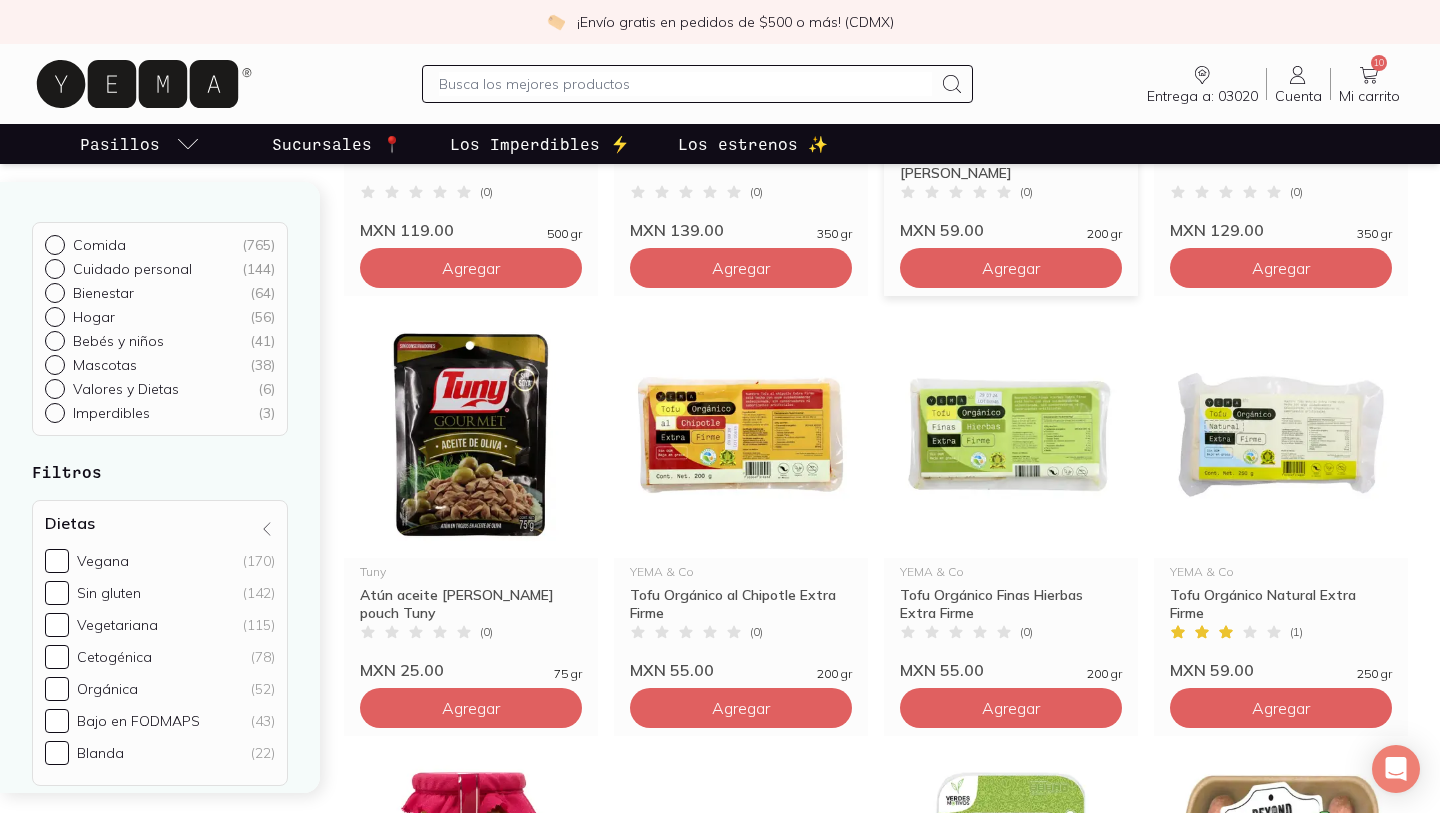 scroll, scrollTop: 2711, scrollLeft: 0, axis: vertical 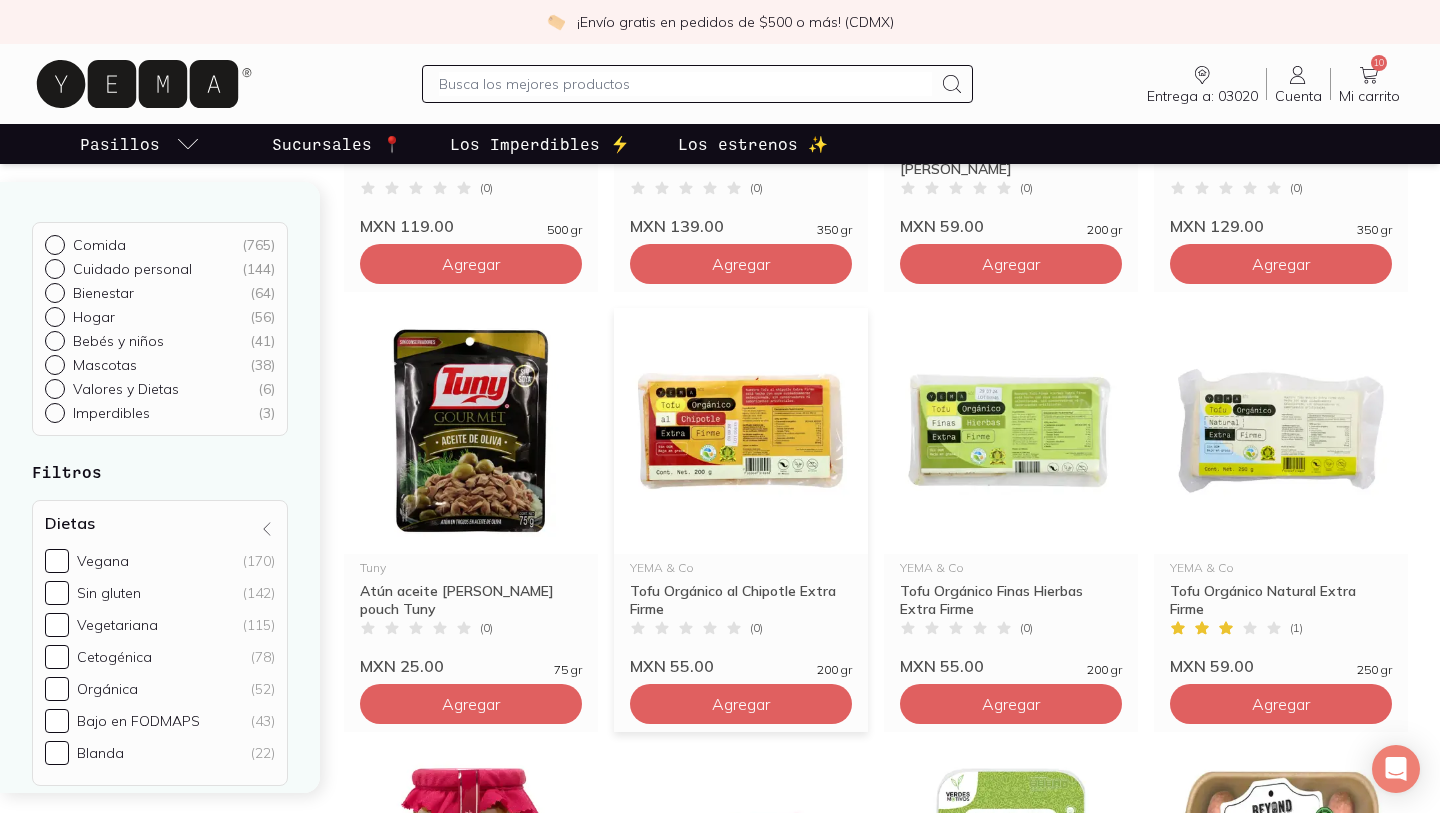 click at bounding box center (741, 431) 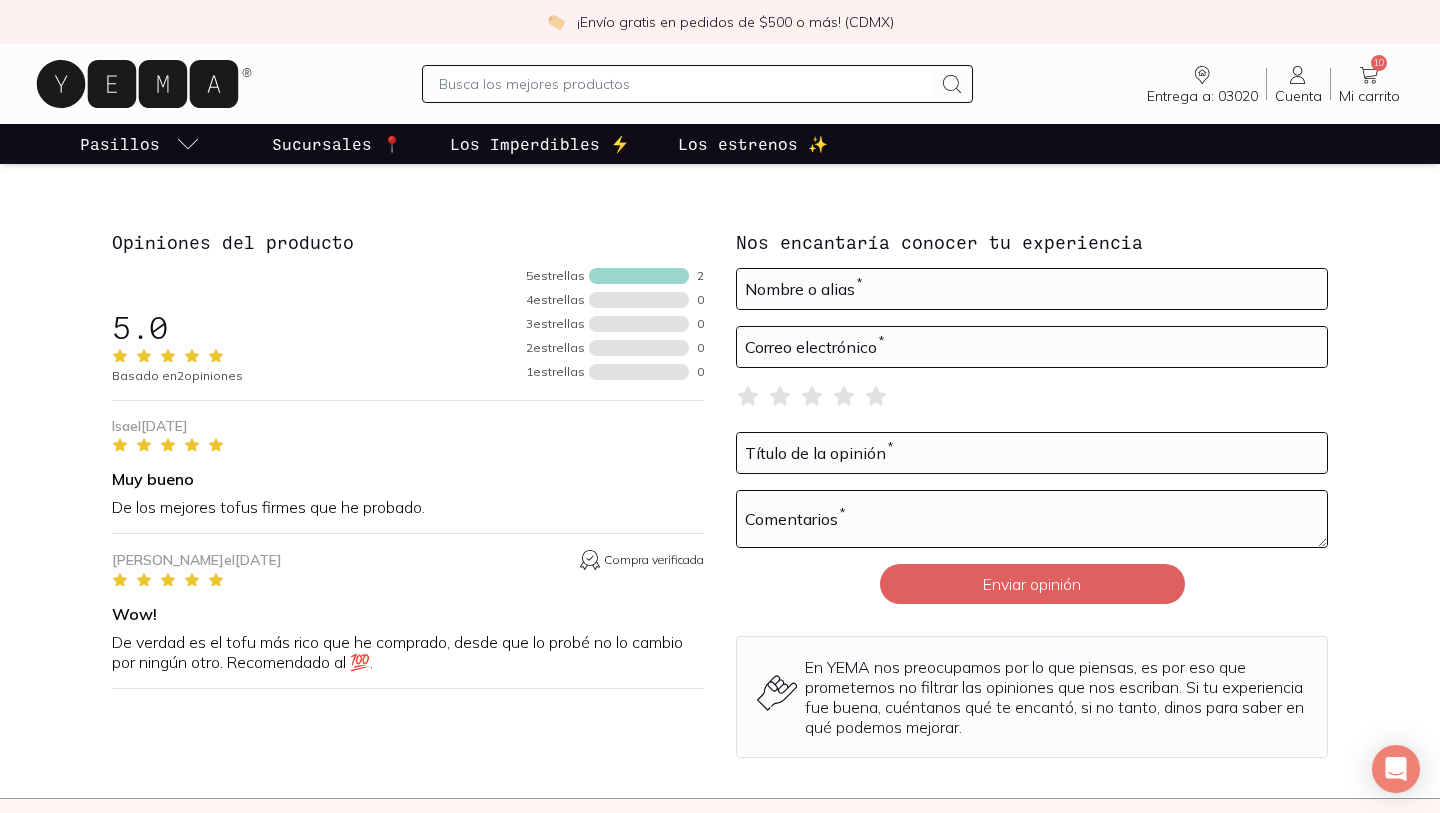 scroll, scrollTop: 2171, scrollLeft: 0, axis: vertical 